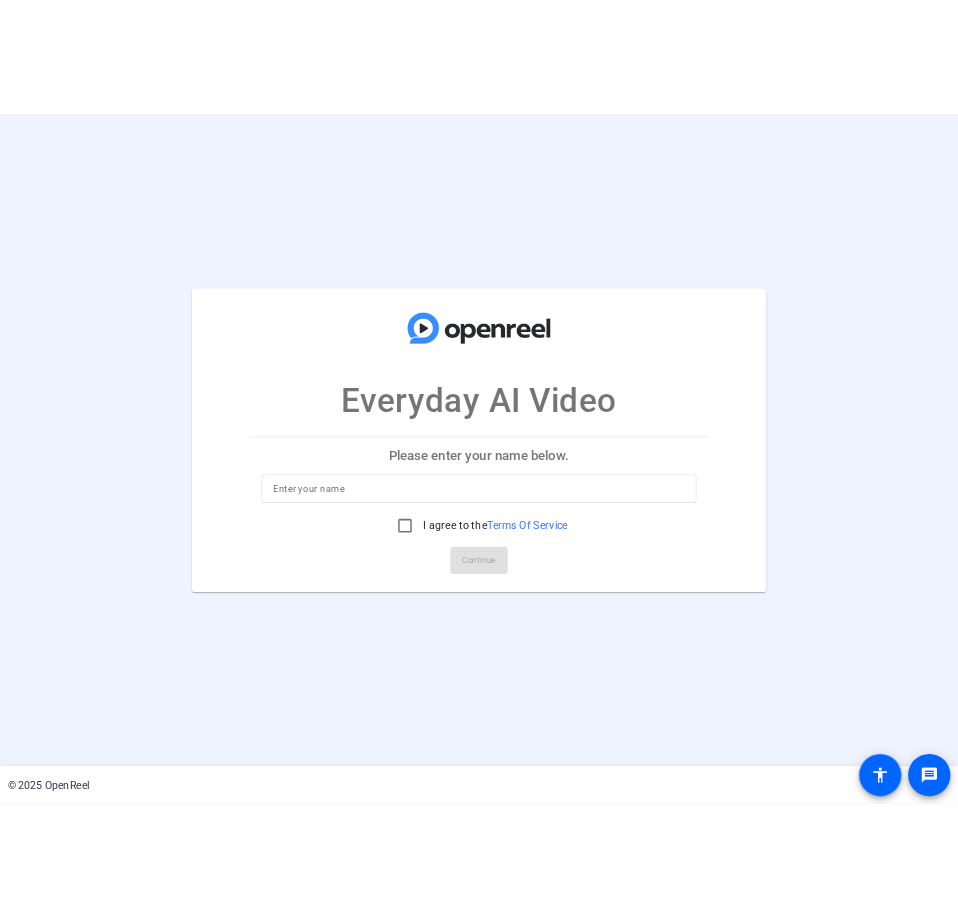 scroll, scrollTop: 0, scrollLeft: 0, axis: both 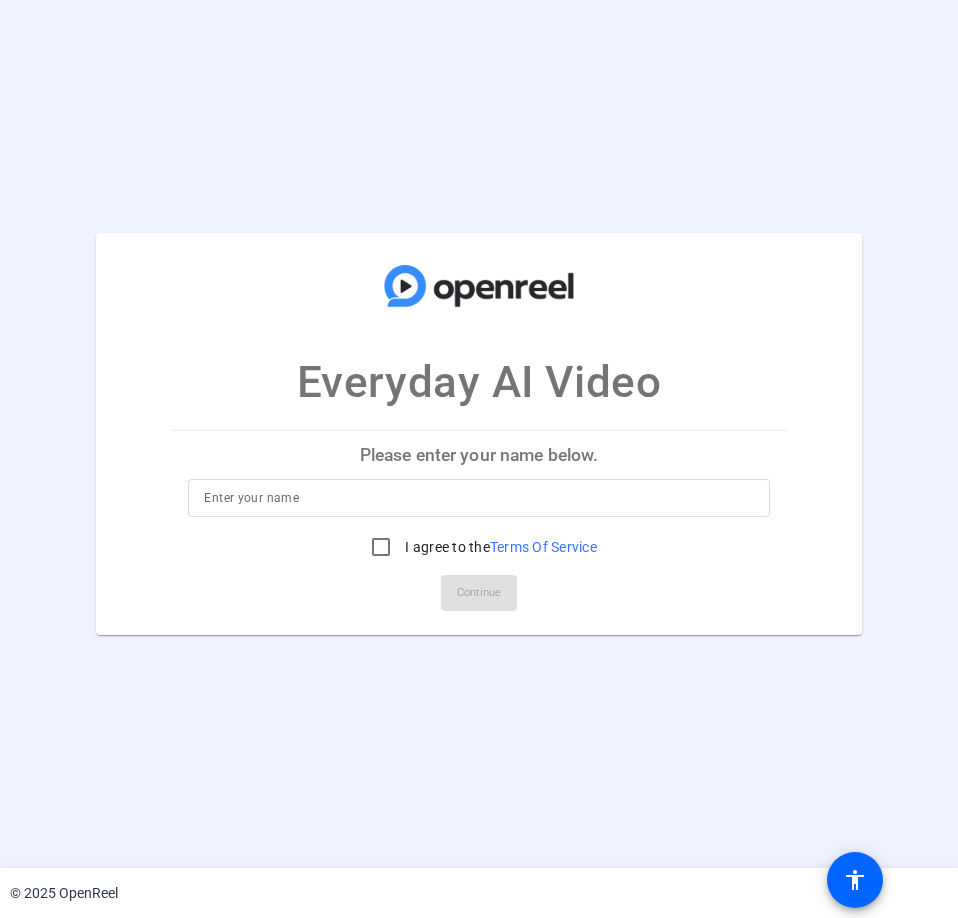 click at bounding box center (478, 498) 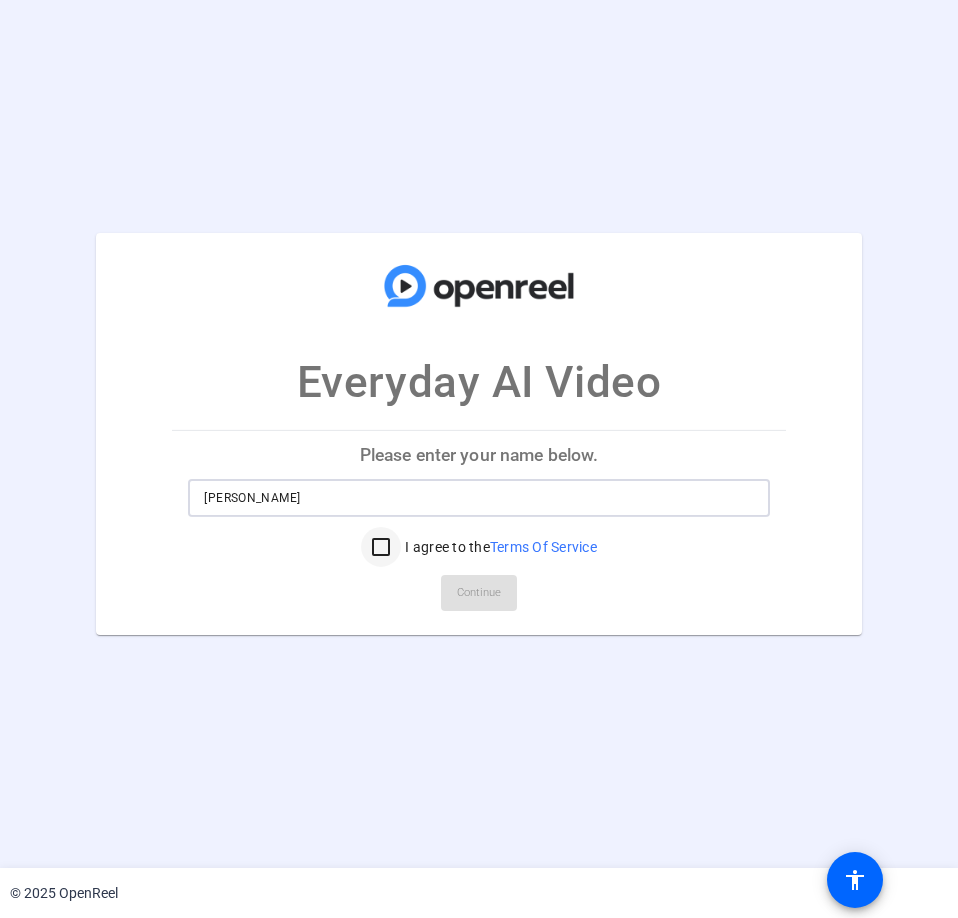 type on "[PERSON_NAME]" 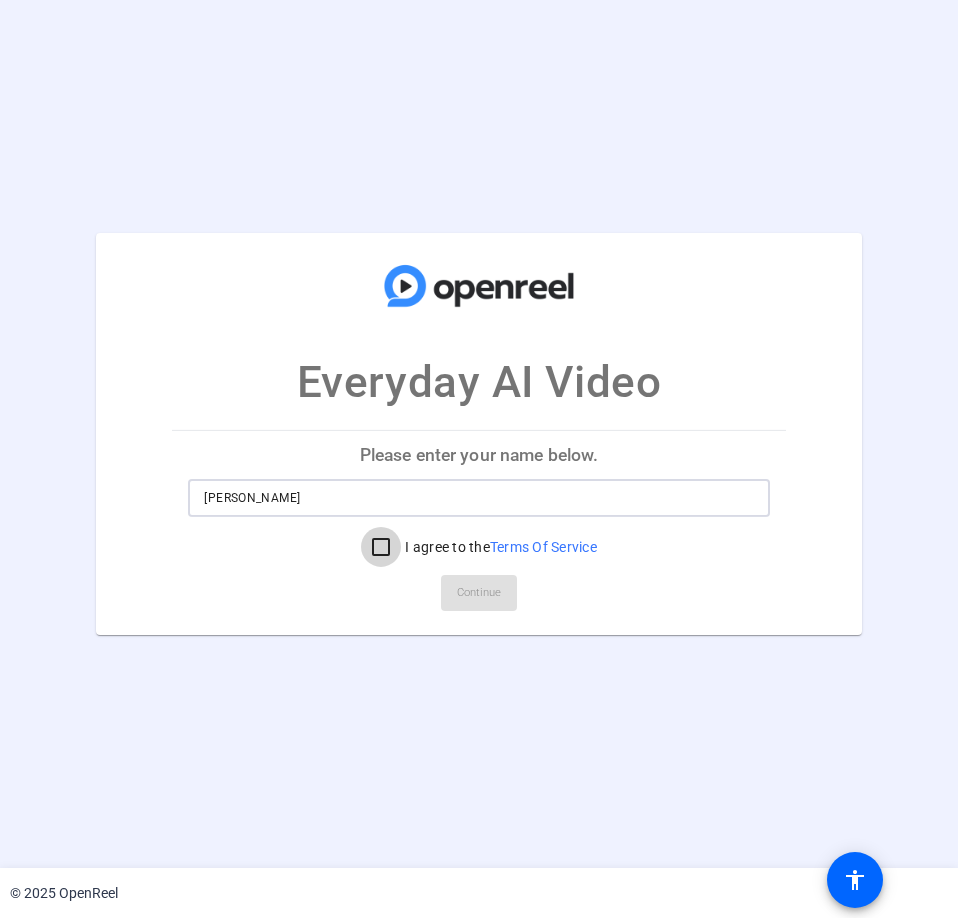 click on "I agree to the  Terms Of Service" at bounding box center (381, 547) 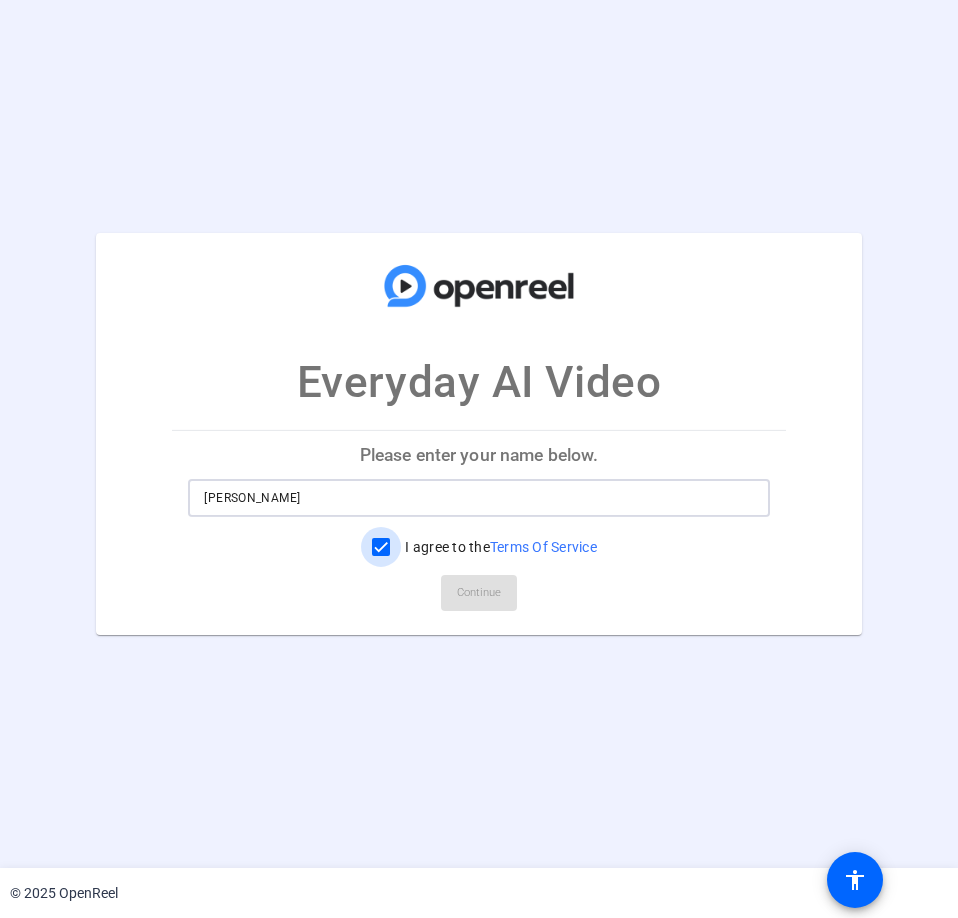 checkbox on "true" 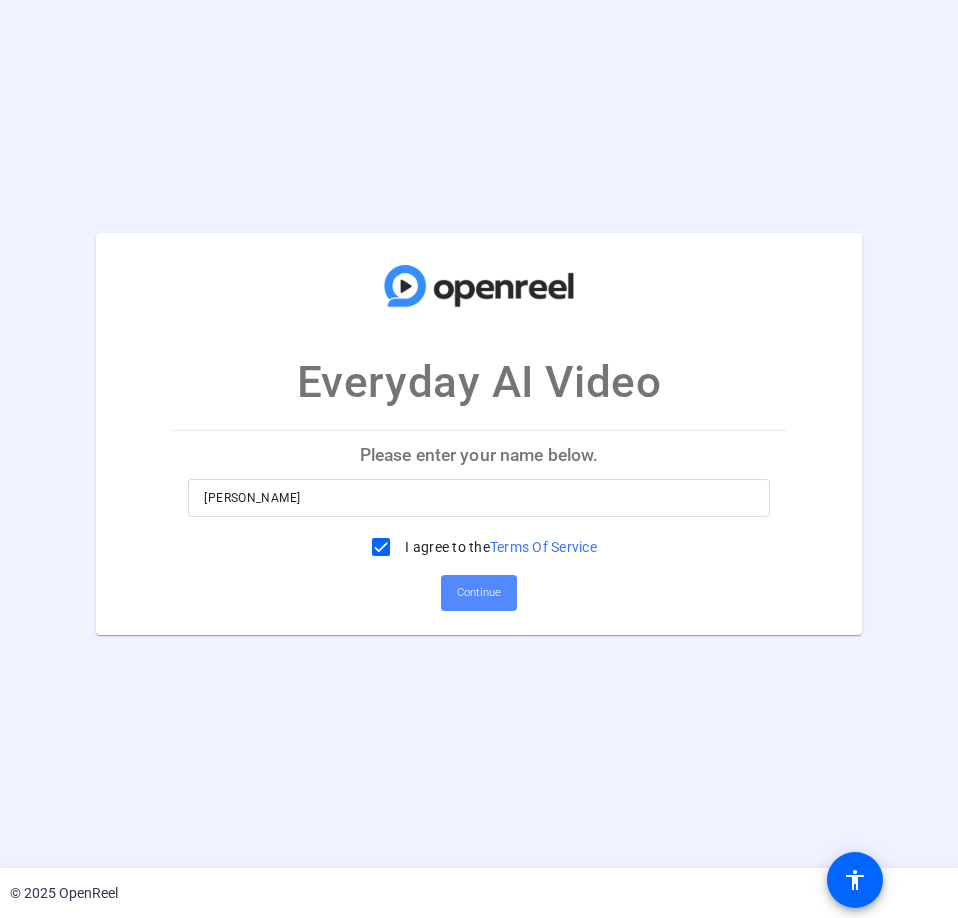 click on "Continue" 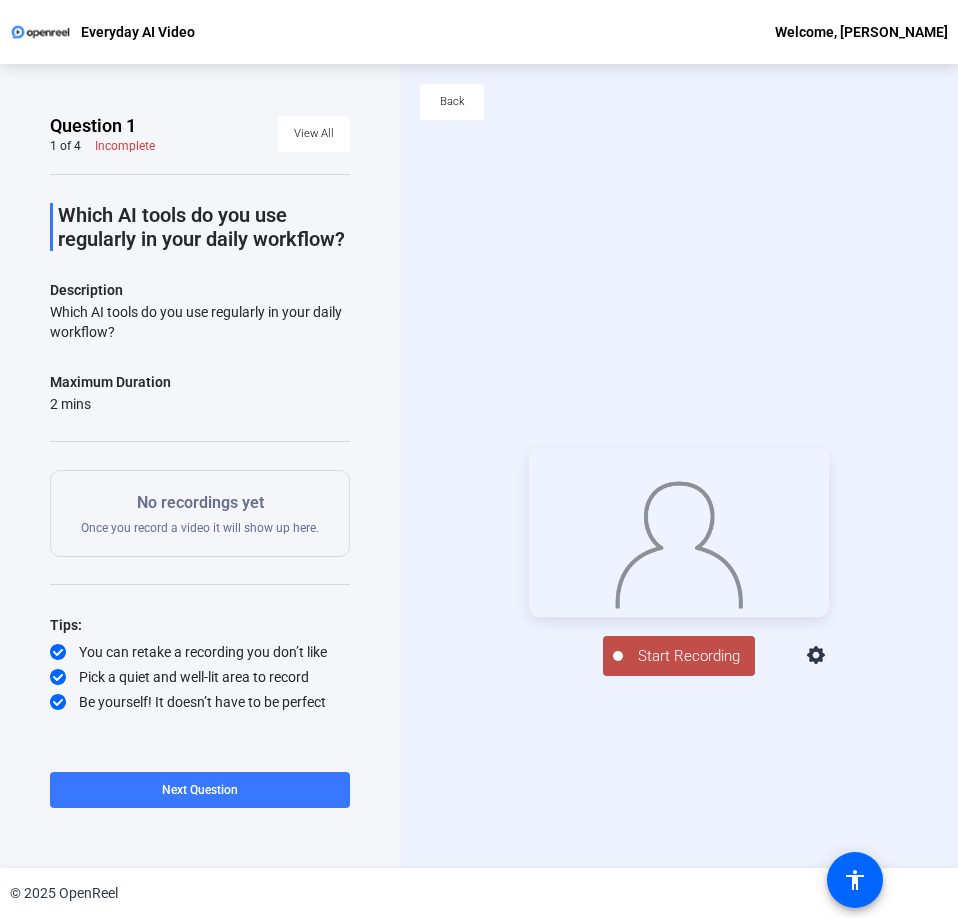 click 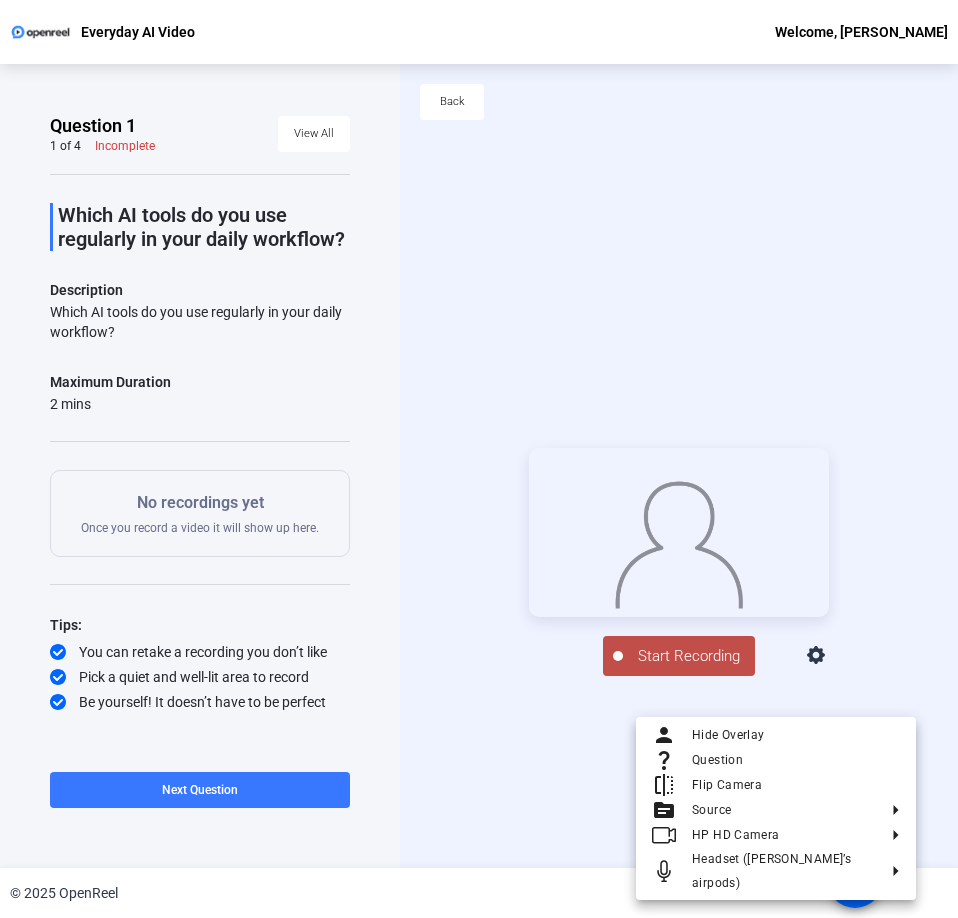 click at bounding box center (479, 459) 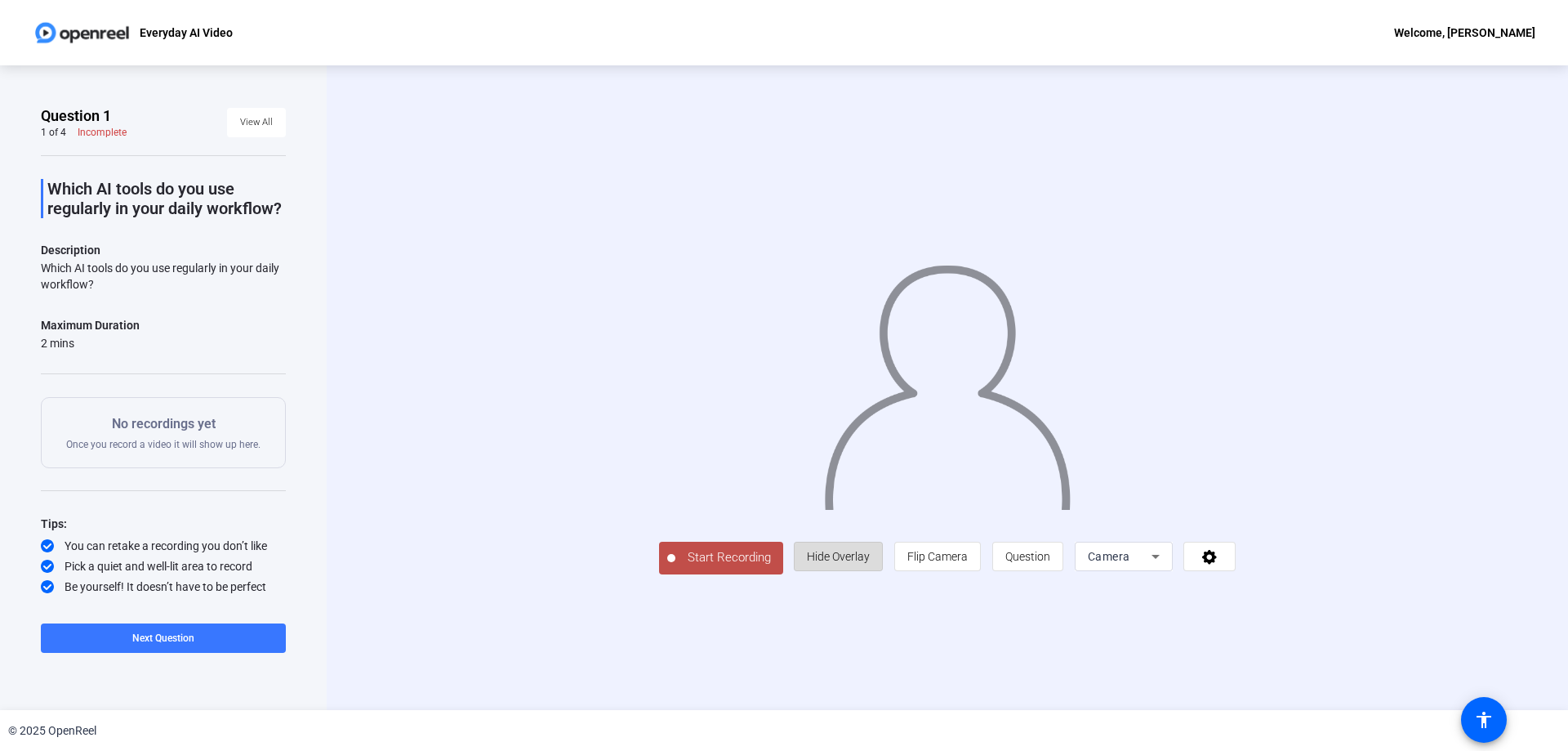 click 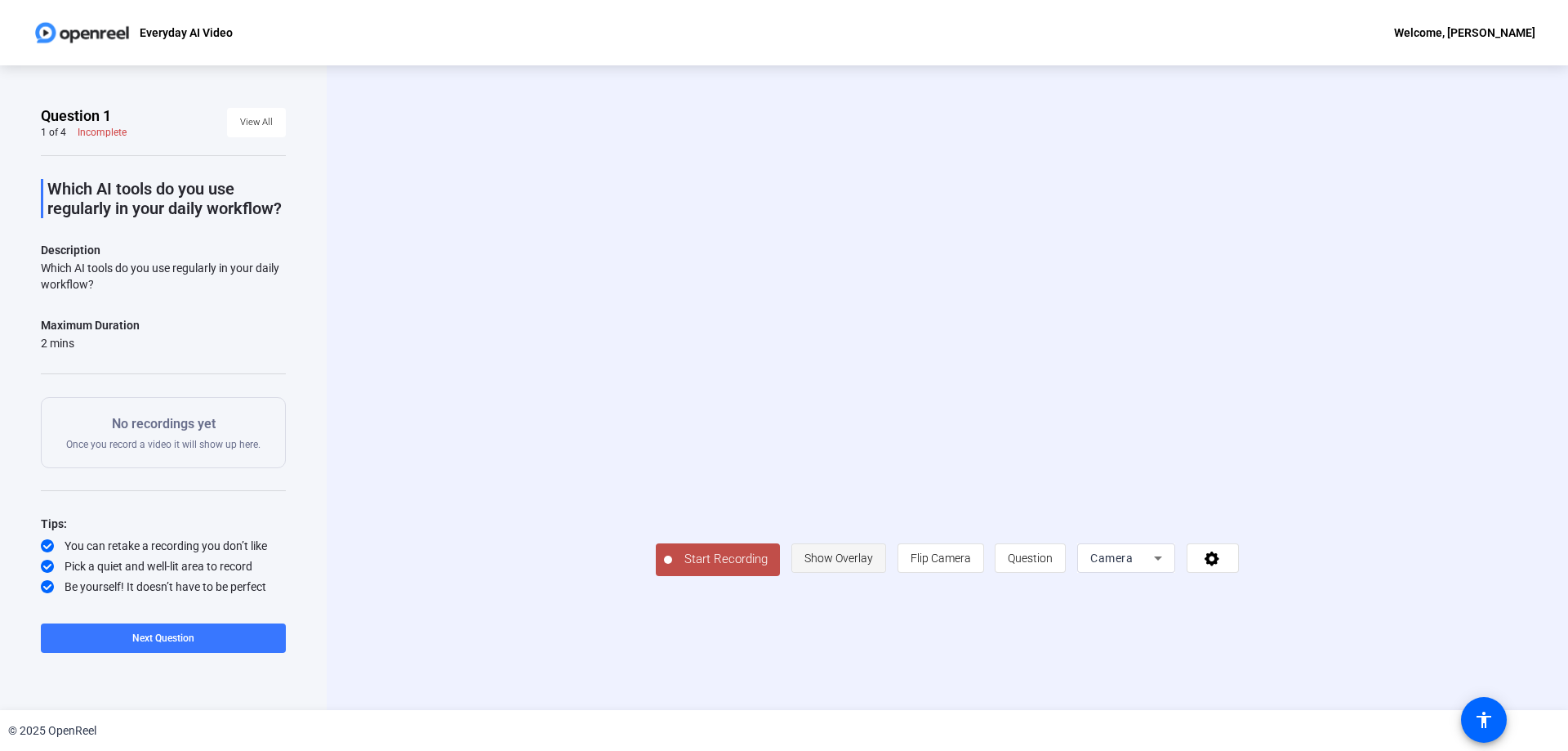 click 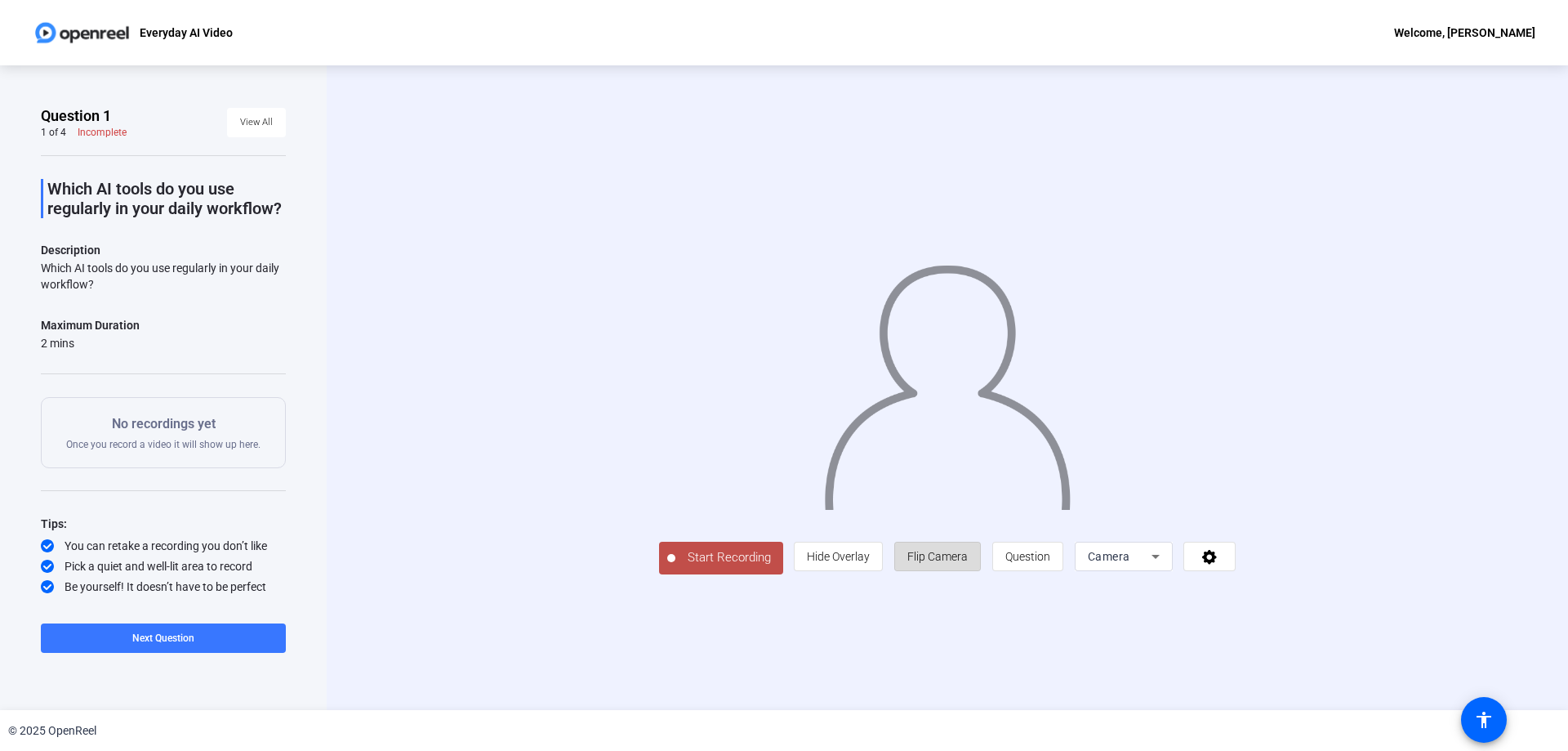 click on "Flip Camera" 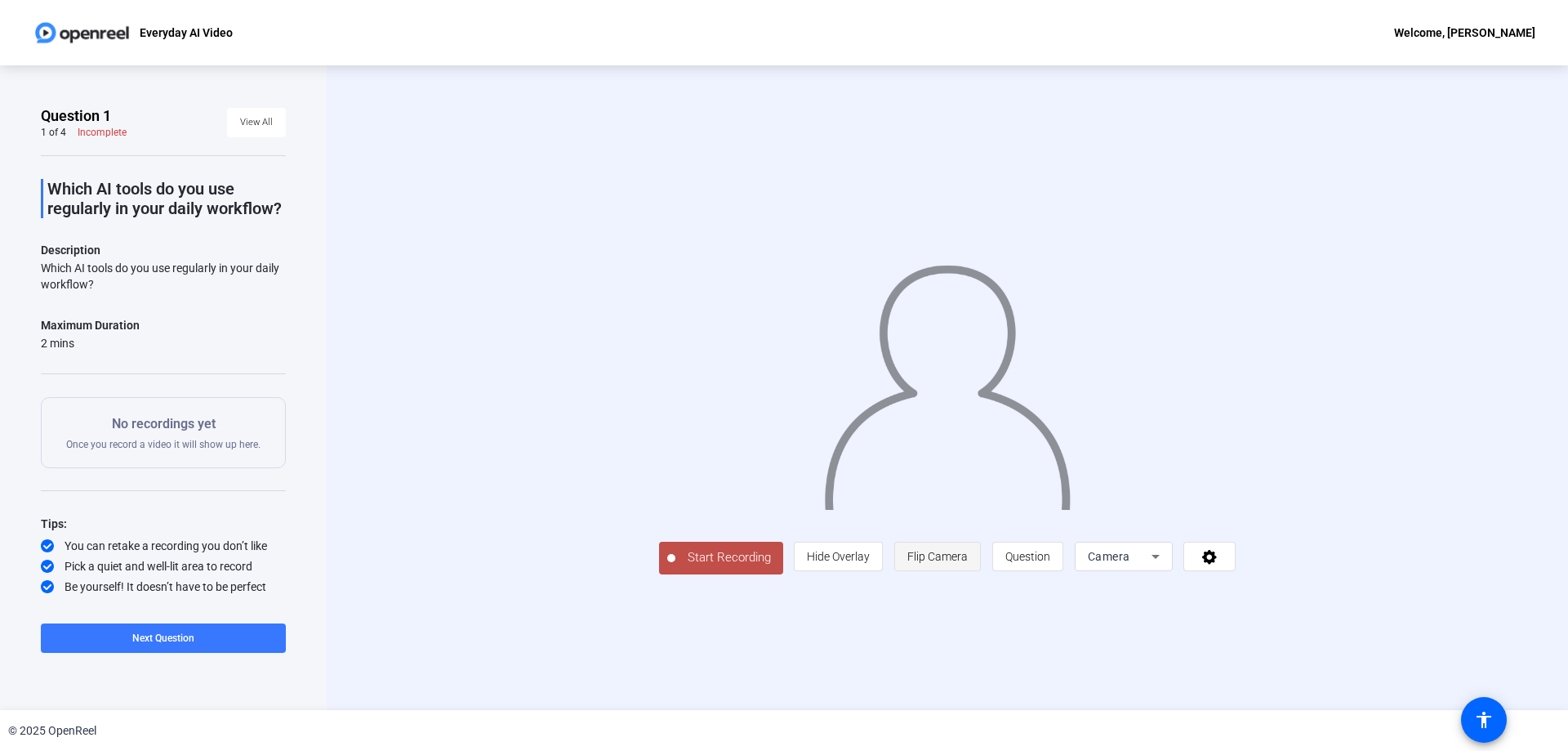 click on "Flip Camera" 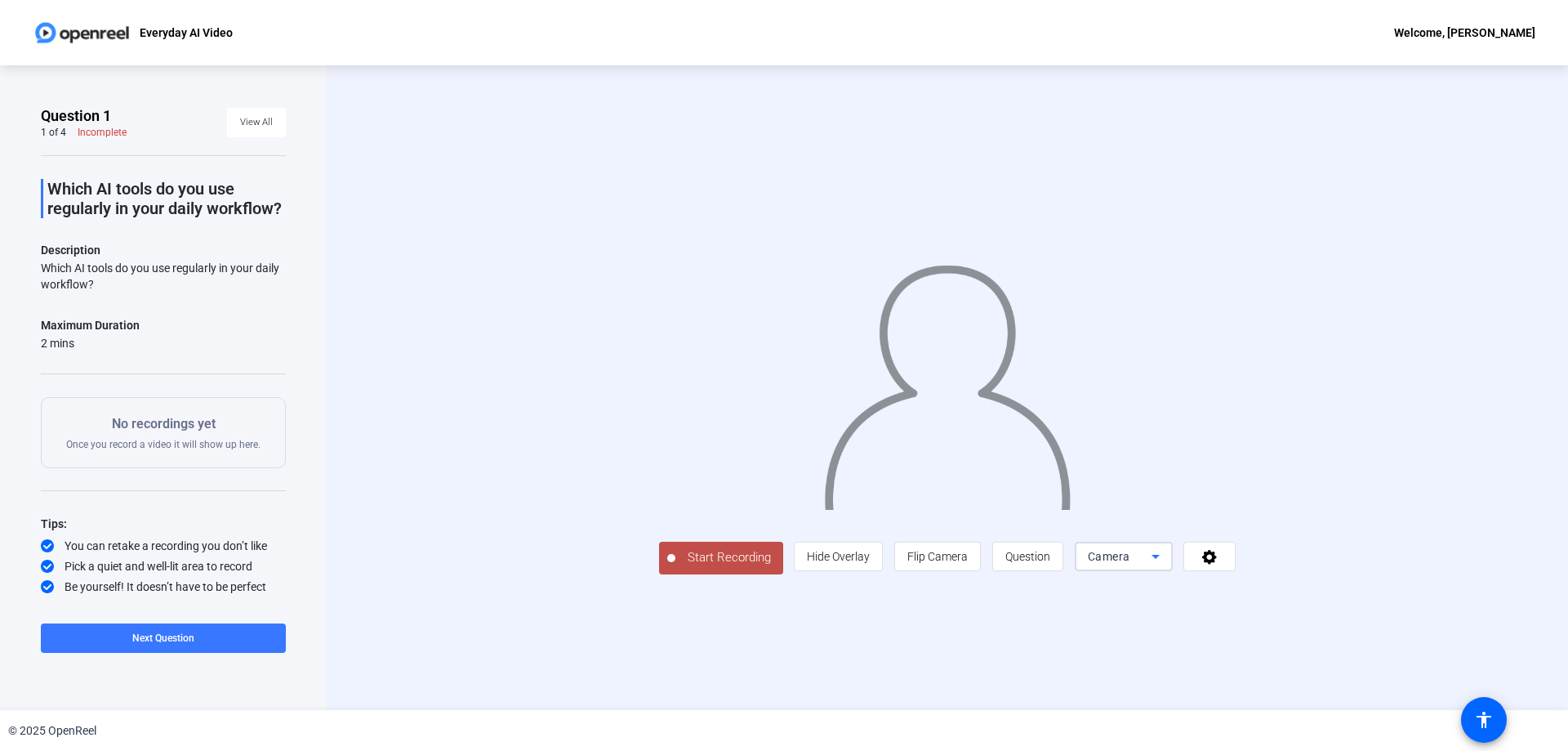 click 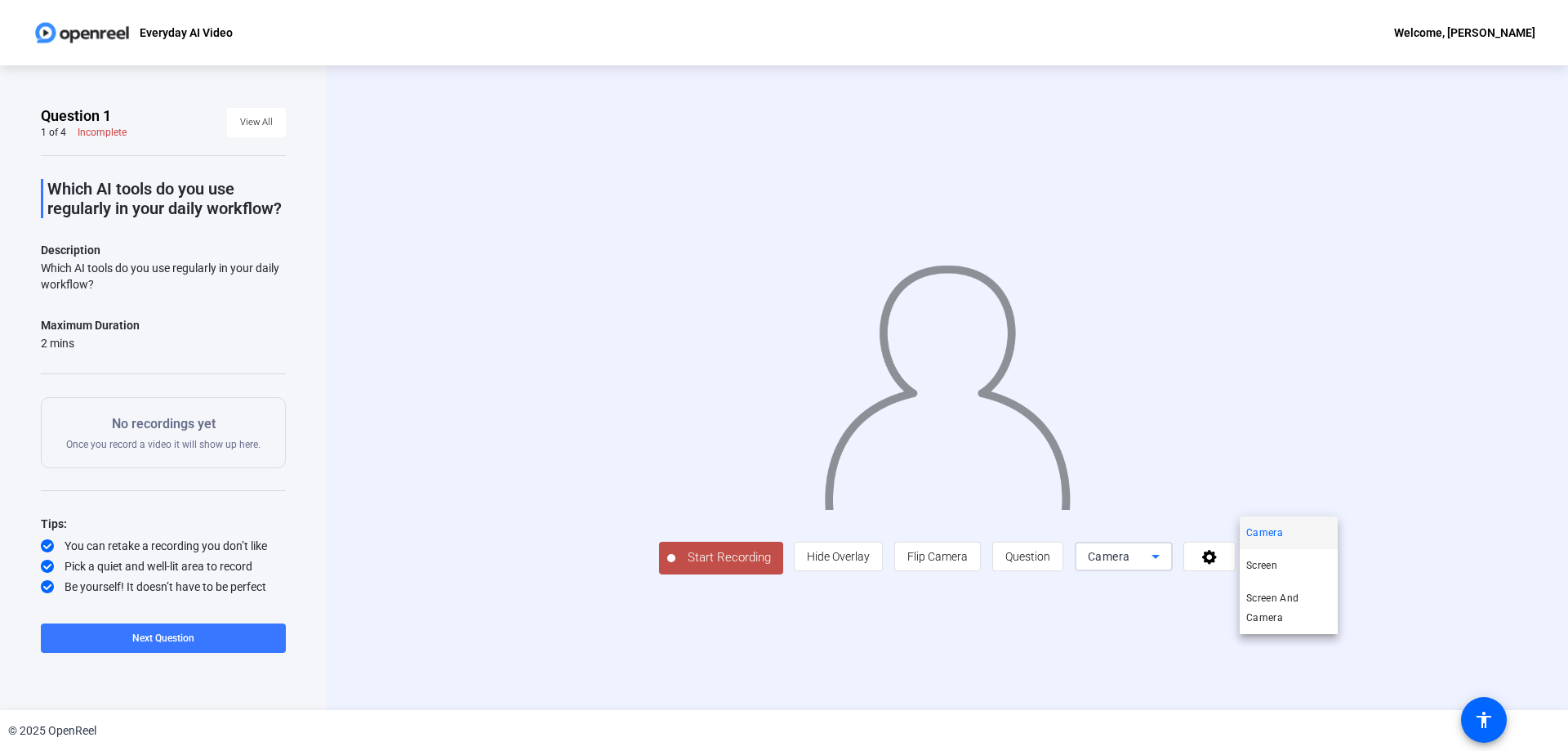 click at bounding box center (784, 375) 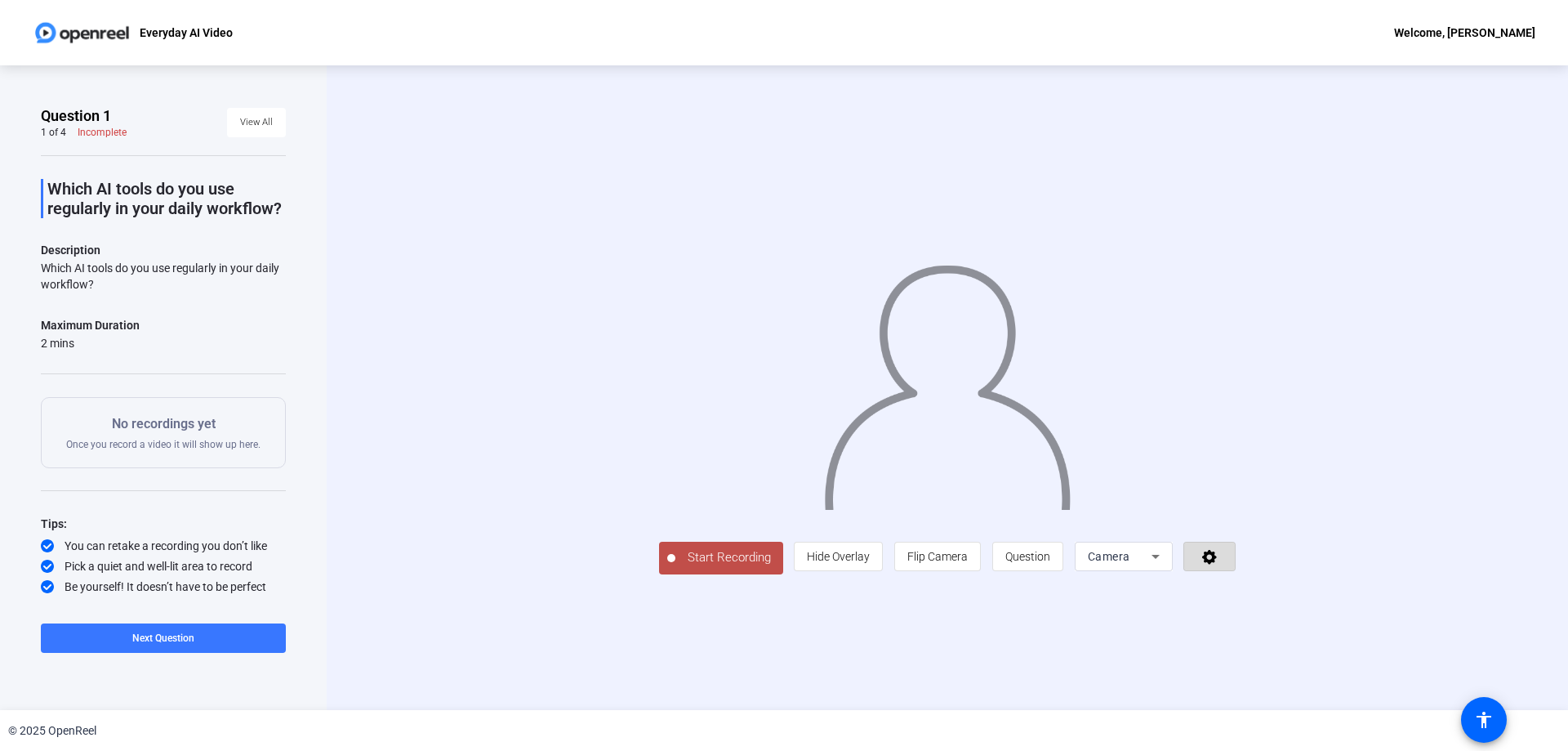 click 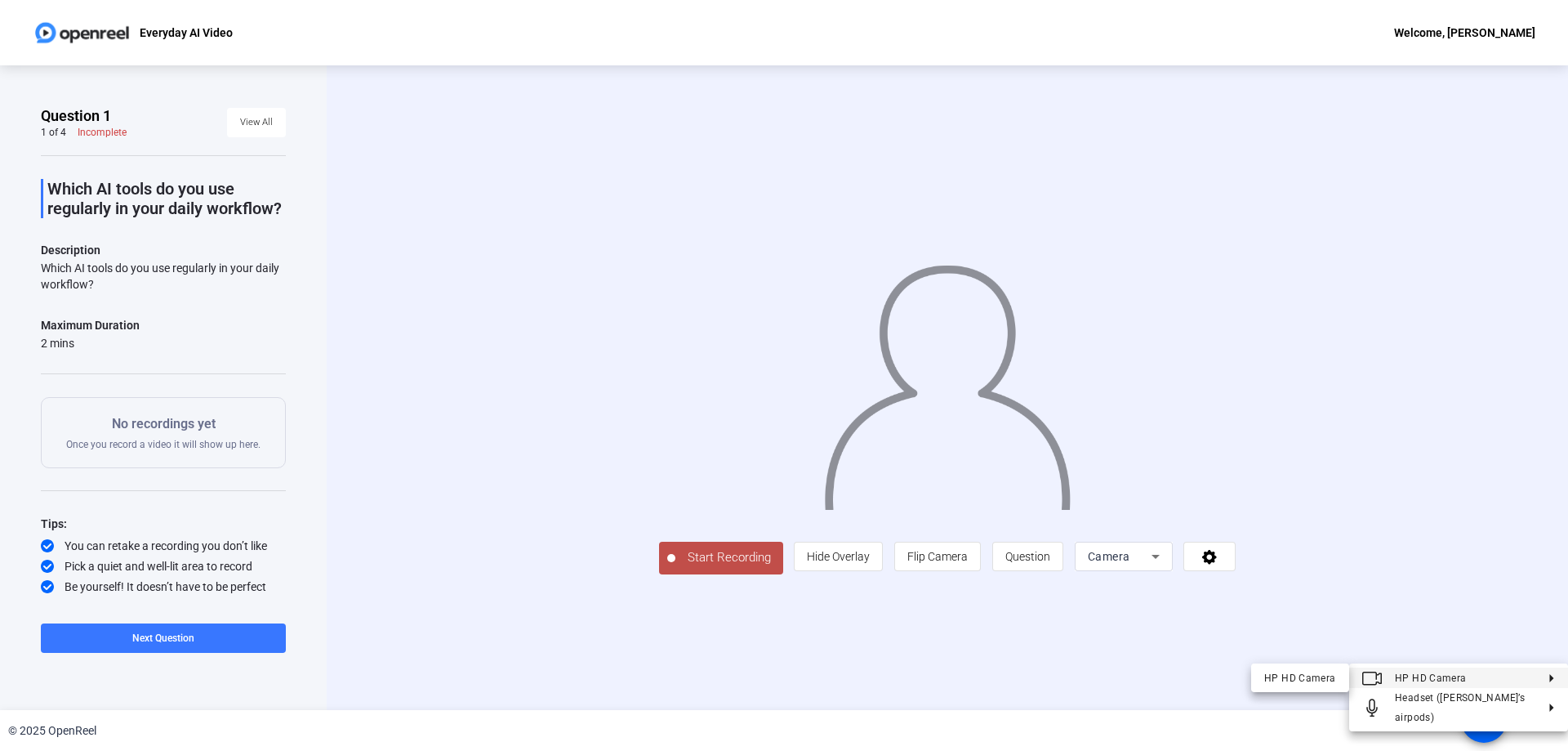 click at bounding box center (784, 375) 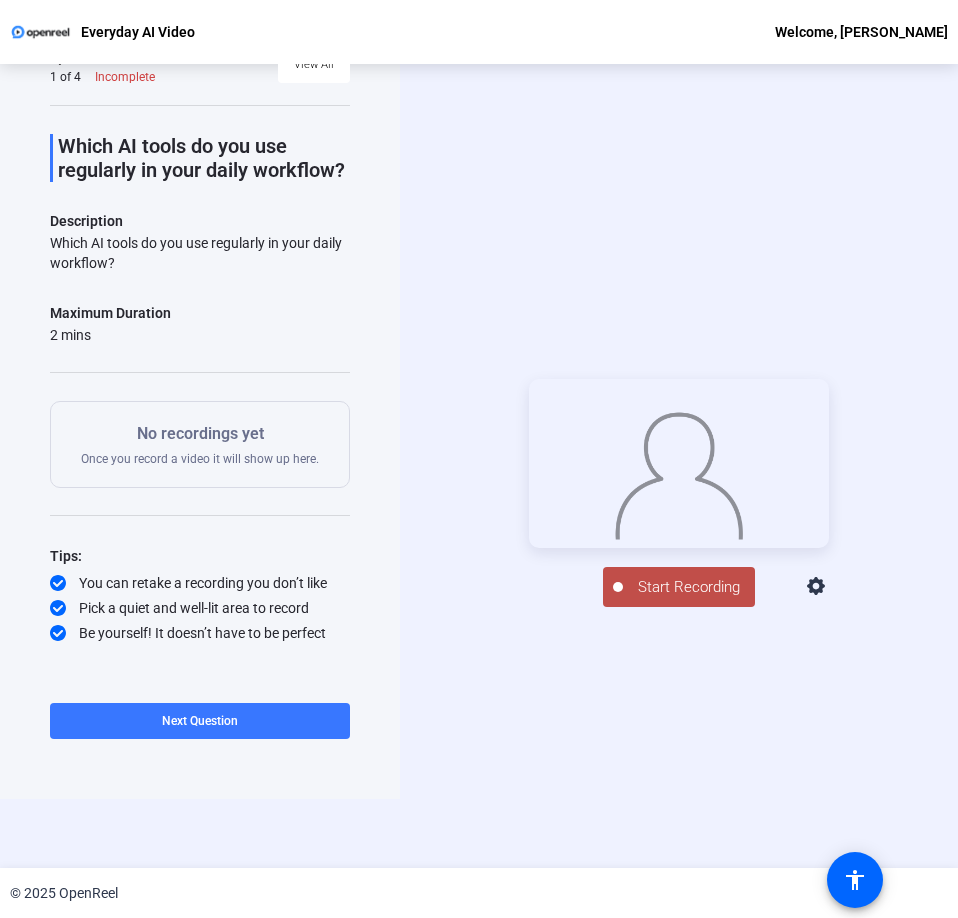 scroll, scrollTop: 96, scrollLeft: 0, axis: vertical 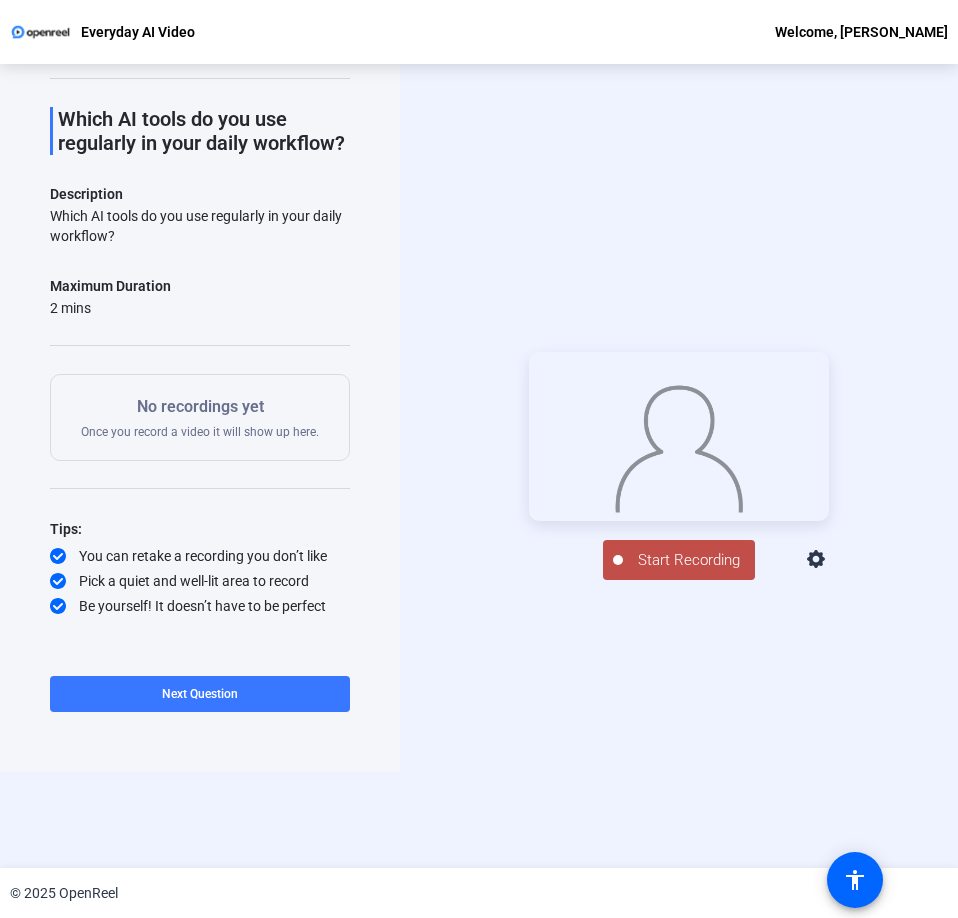 click on "Start Recording" 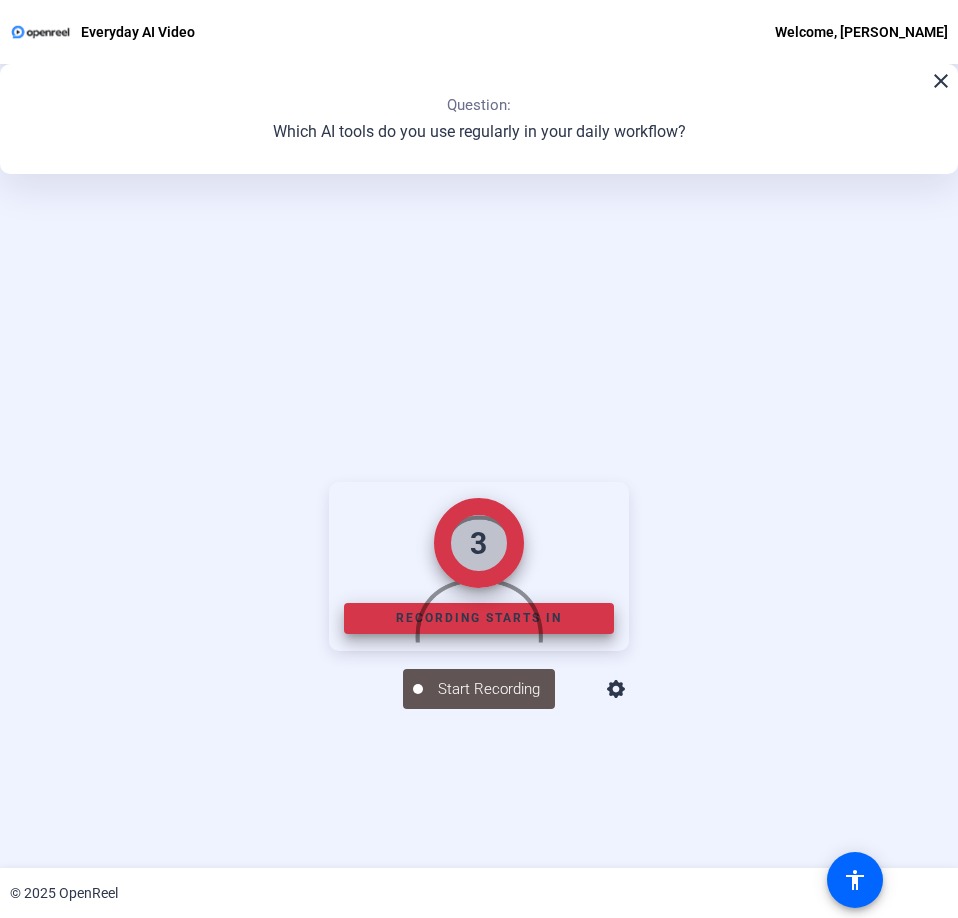 scroll, scrollTop: 226, scrollLeft: 0, axis: vertical 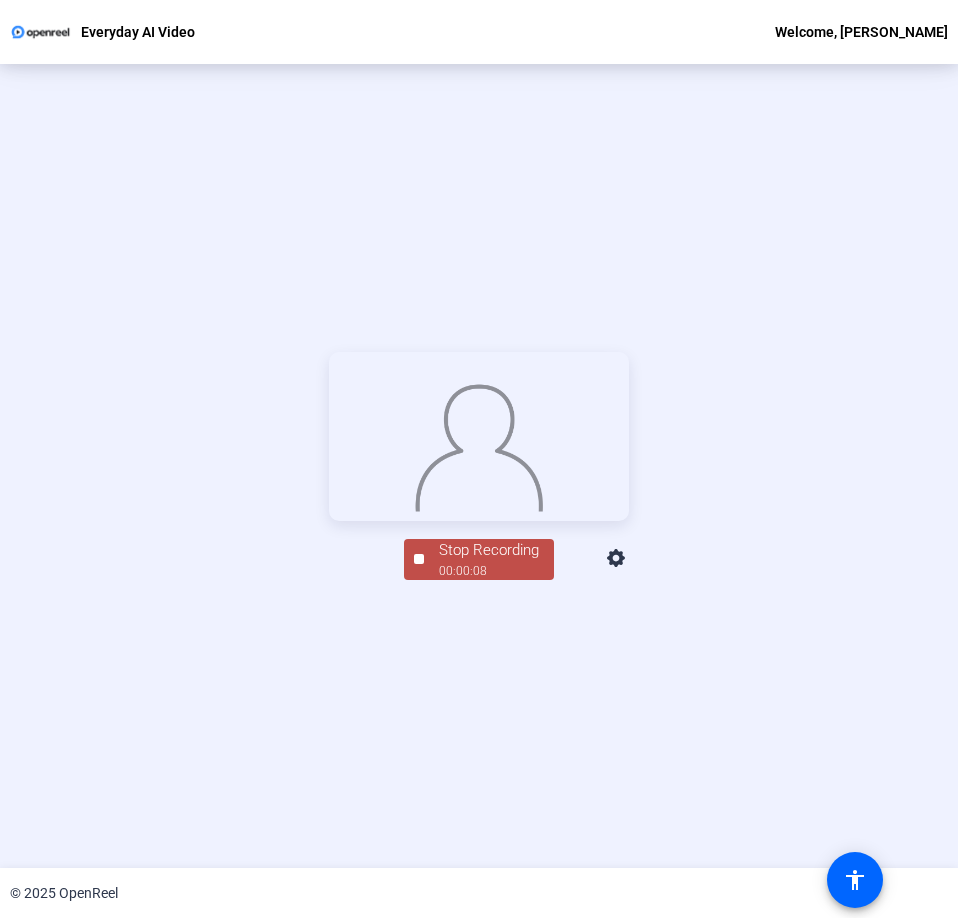 click on "Stop Recording  00:00:08" 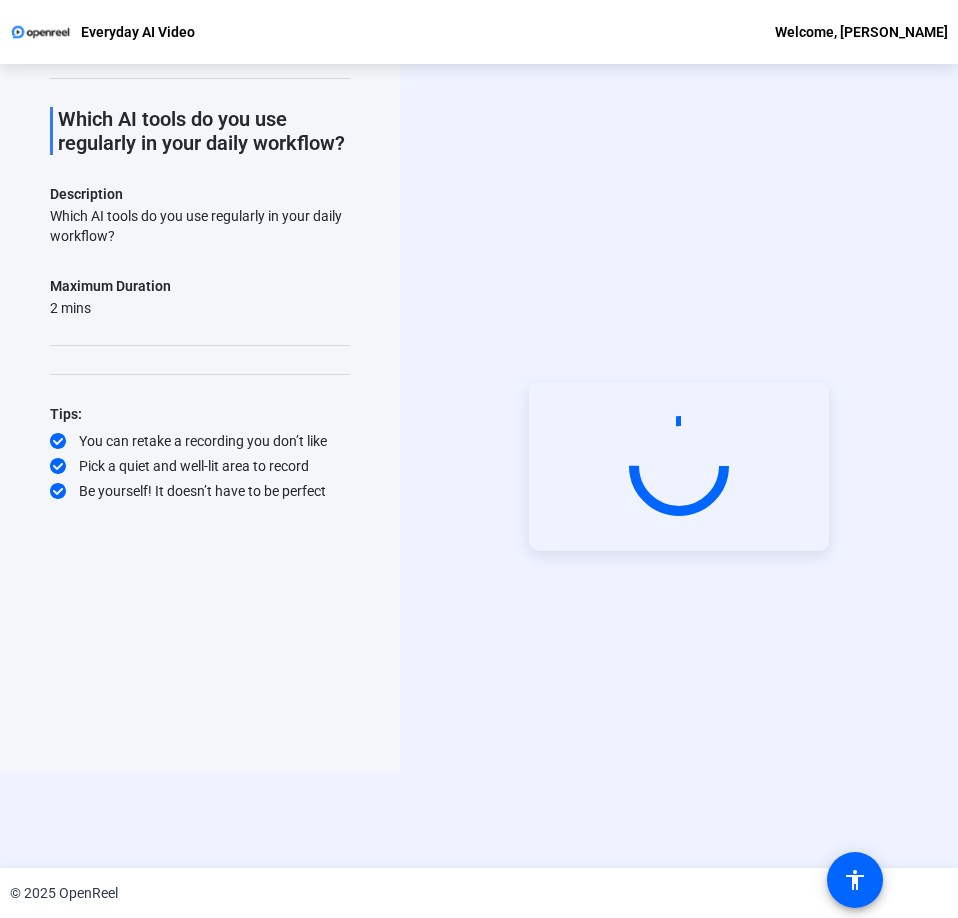 scroll, scrollTop: 96, scrollLeft: 0, axis: vertical 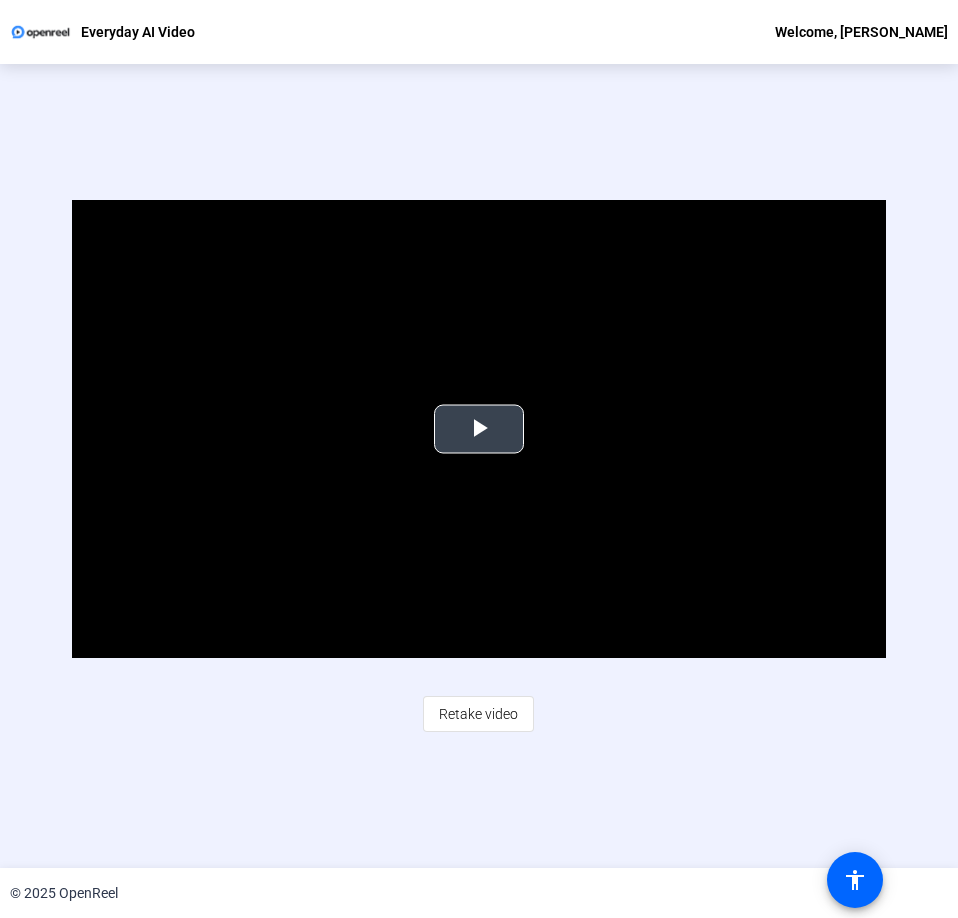 click at bounding box center (479, 429) 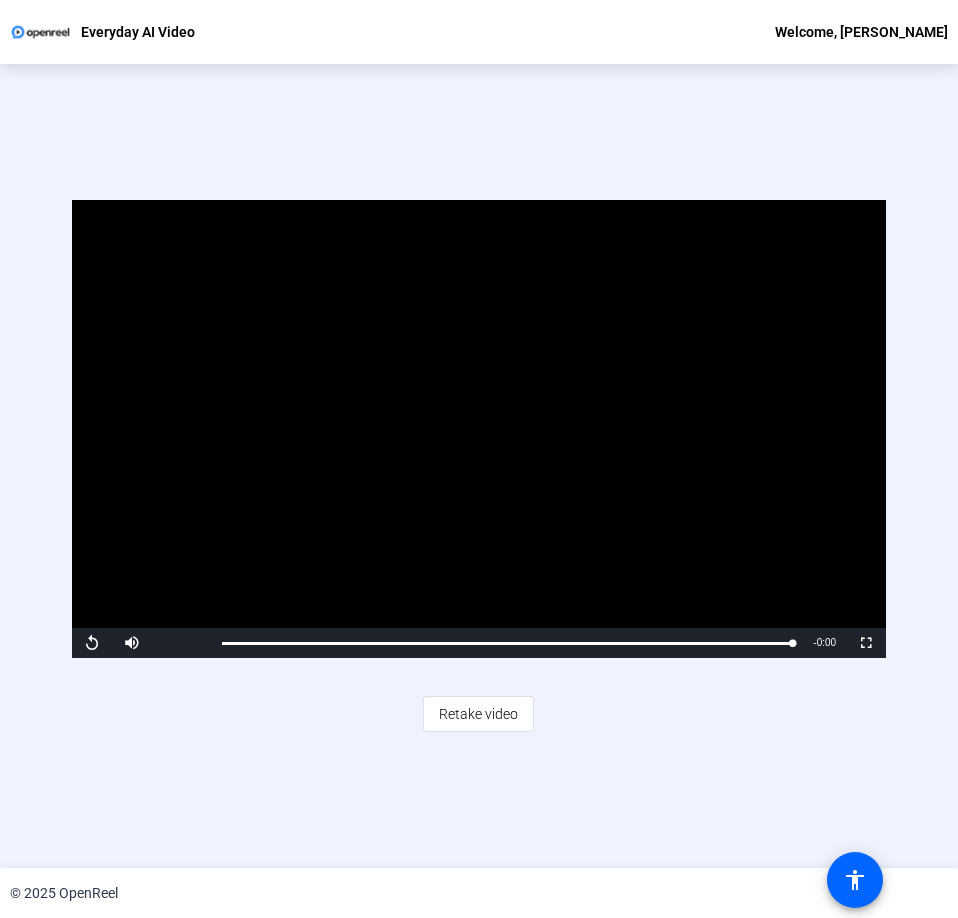 click on "Video Player is loading. Play Video Replay Mute Current Time  0:08 / Duration  0:08 Loaded :  99.36% 0:05 0:08 Stream Type  LIVE Seek to live, currently behind live LIVE Remaining Time  - 0:00   1x Playback Rate Chapters Chapters Descriptions descriptions off , selected Captions captions settings , opens captions settings dialog captions off , selected Audio Track Fullscreen This is a modal window. Beginning of dialog window. Escape will cancel and close the window. Text Color White Black [PERSON_NAME] Blue Yellow Magenta Cyan Transparency Opaque Semi-Transparent Background Color Black White [PERSON_NAME] Blue Yellow Magenta Cyan Transparency Opaque Semi-Transparent Transparent Window Color Black White [PERSON_NAME] Blue Yellow Magenta Cyan Transparency Transparent Semi-Transparent Opaque Font Size 50% 75% 100% 125% 150% 175% 200% 300% 400% Text Edge Style None Raised Depressed Uniform Dropshadow Font Family Proportional Sans-Serif Monospace Sans-Serif Proportional Serif Monospace Serif Casual Script Small Caps Done" 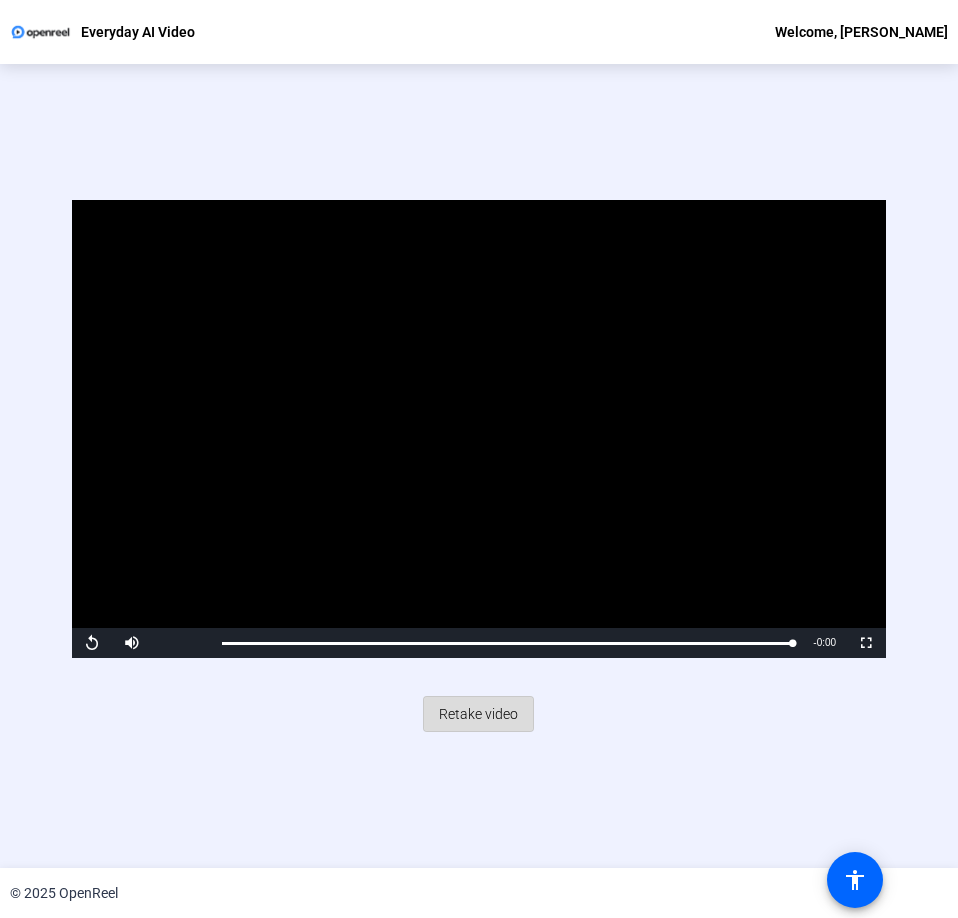 click on "Retake video" 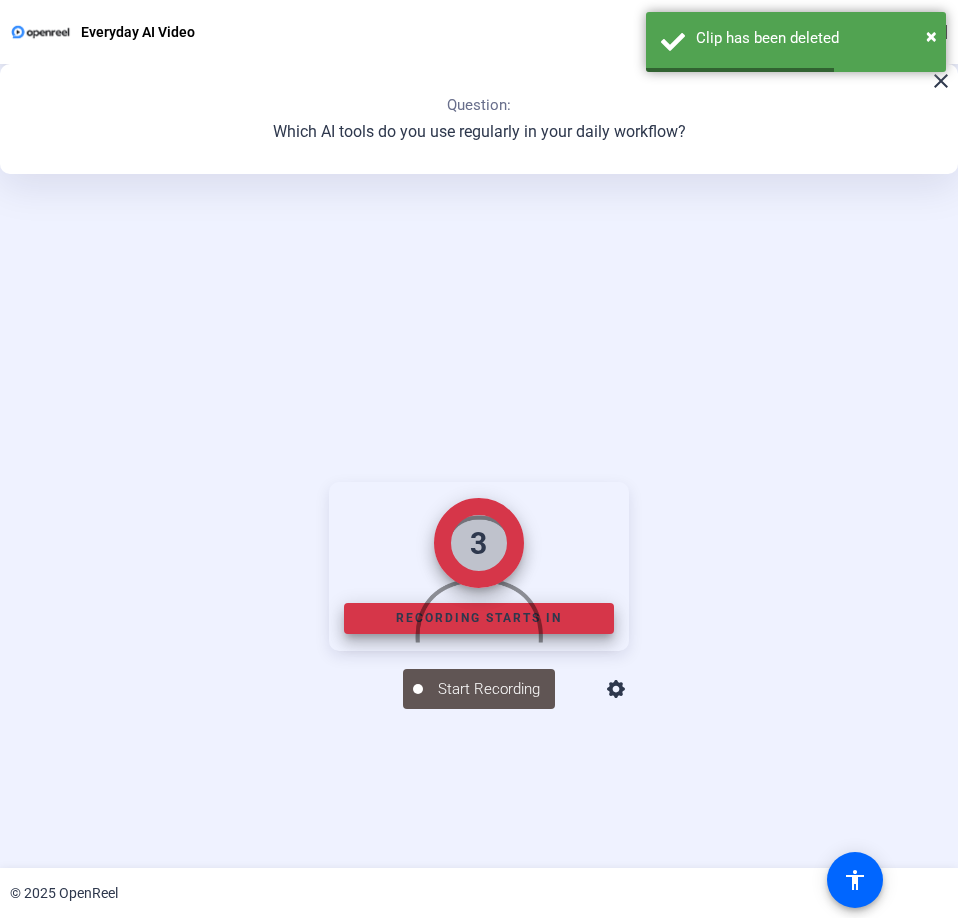 scroll, scrollTop: 226, scrollLeft: 0, axis: vertical 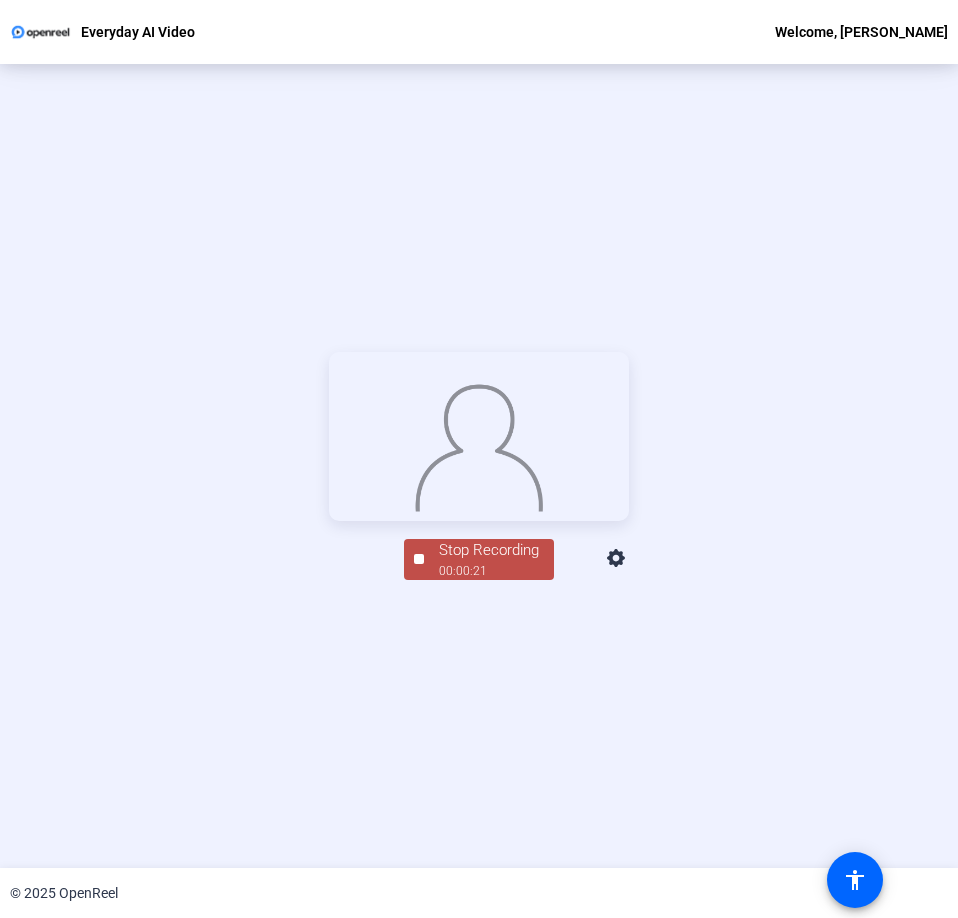click on "Stop Recording  00:00:21" 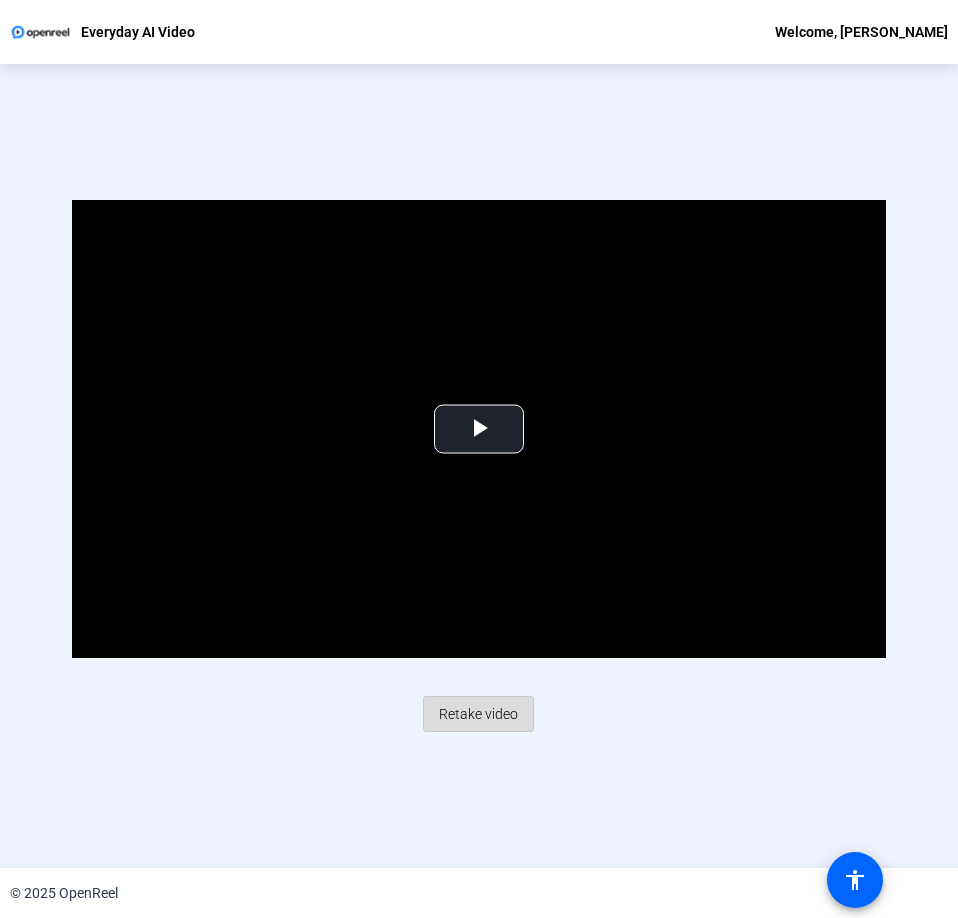 click on "Retake video" 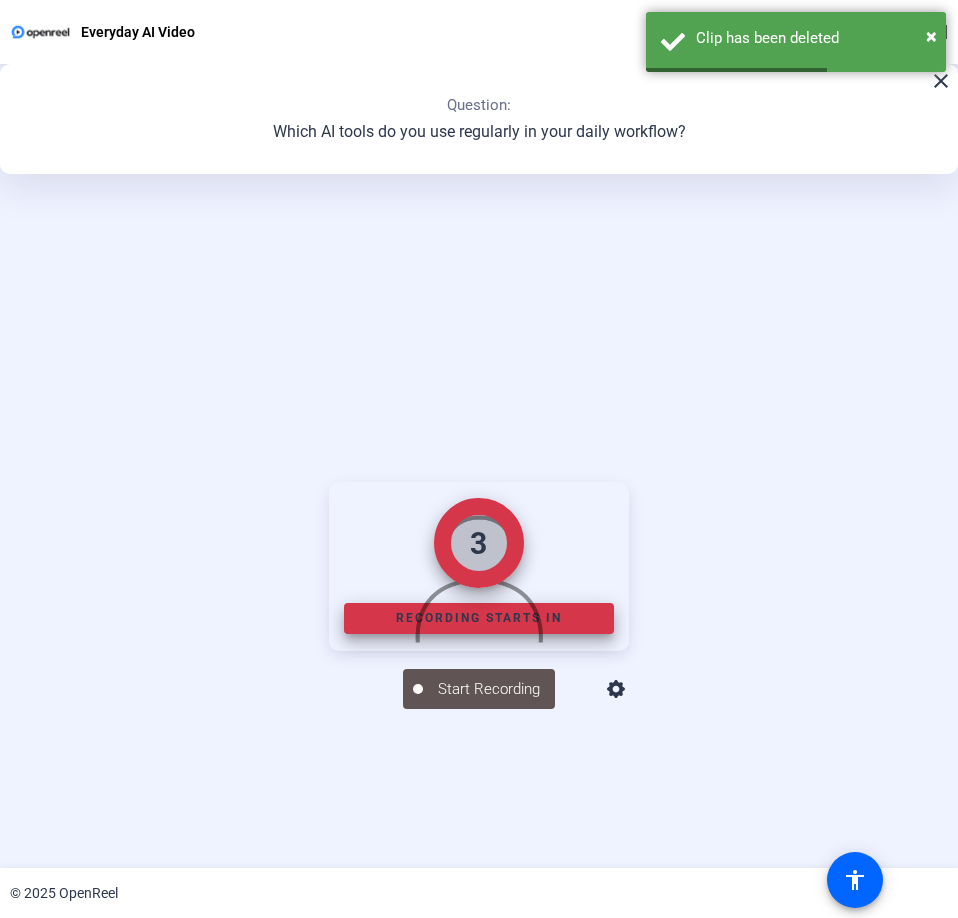 scroll, scrollTop: 226, scrollLeft: 0, axis: vertical 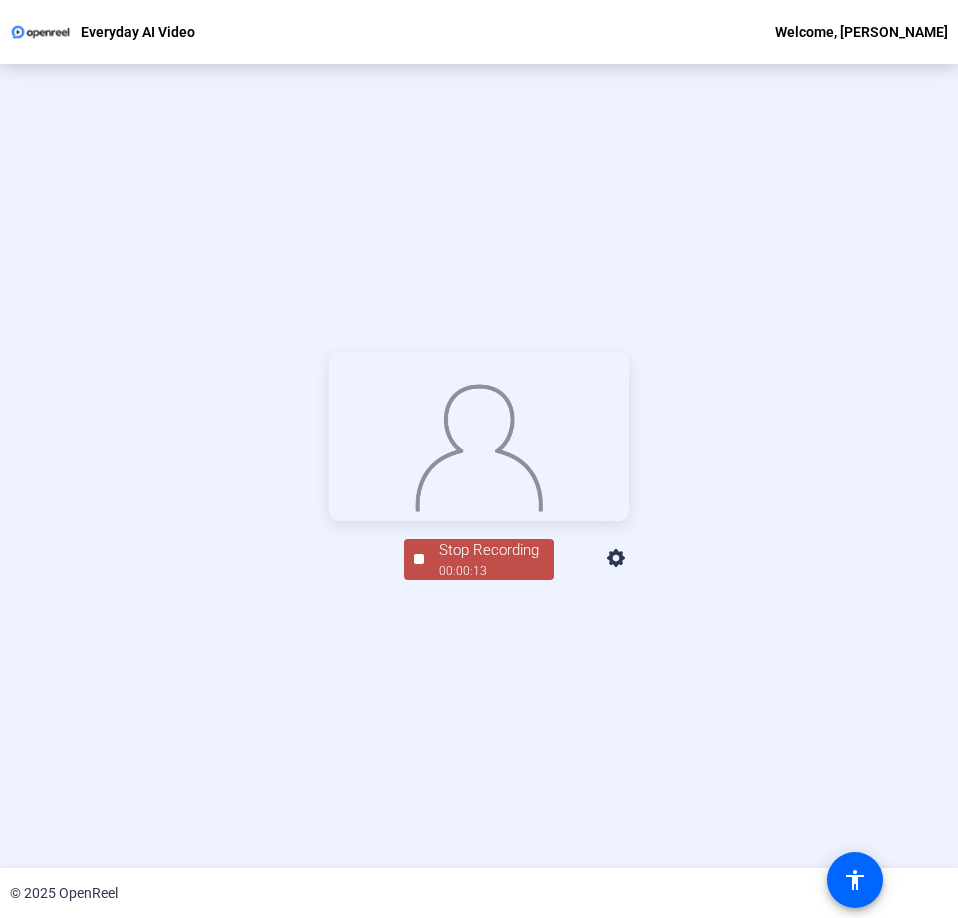 click on "Stop Recording  00:00:13" 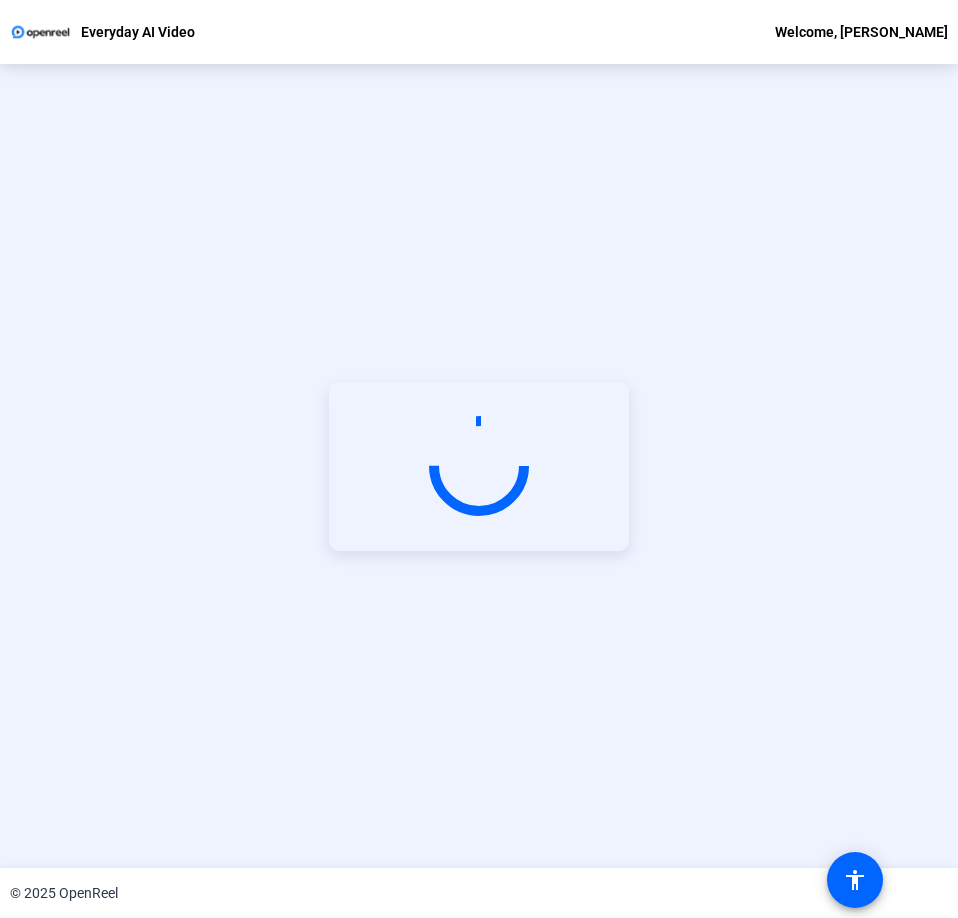 scroll, scrollTop: 96, scrollLeft: 0, axis: vertical 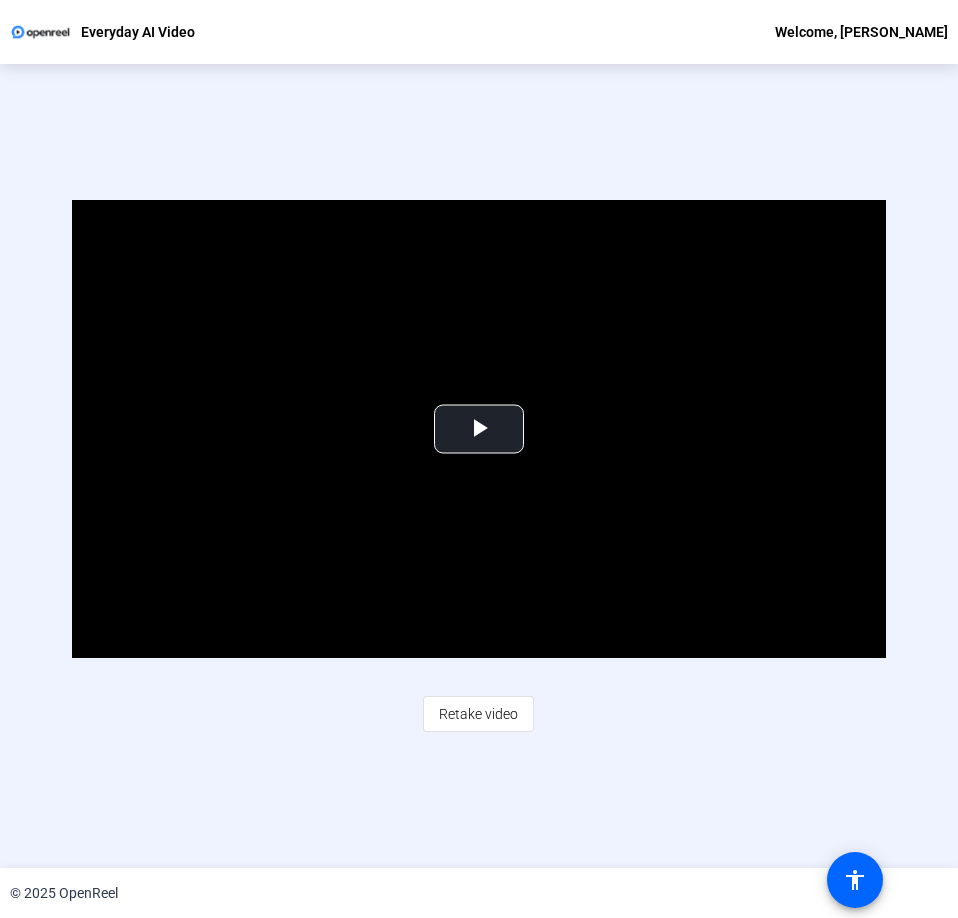 click on "Retake video" 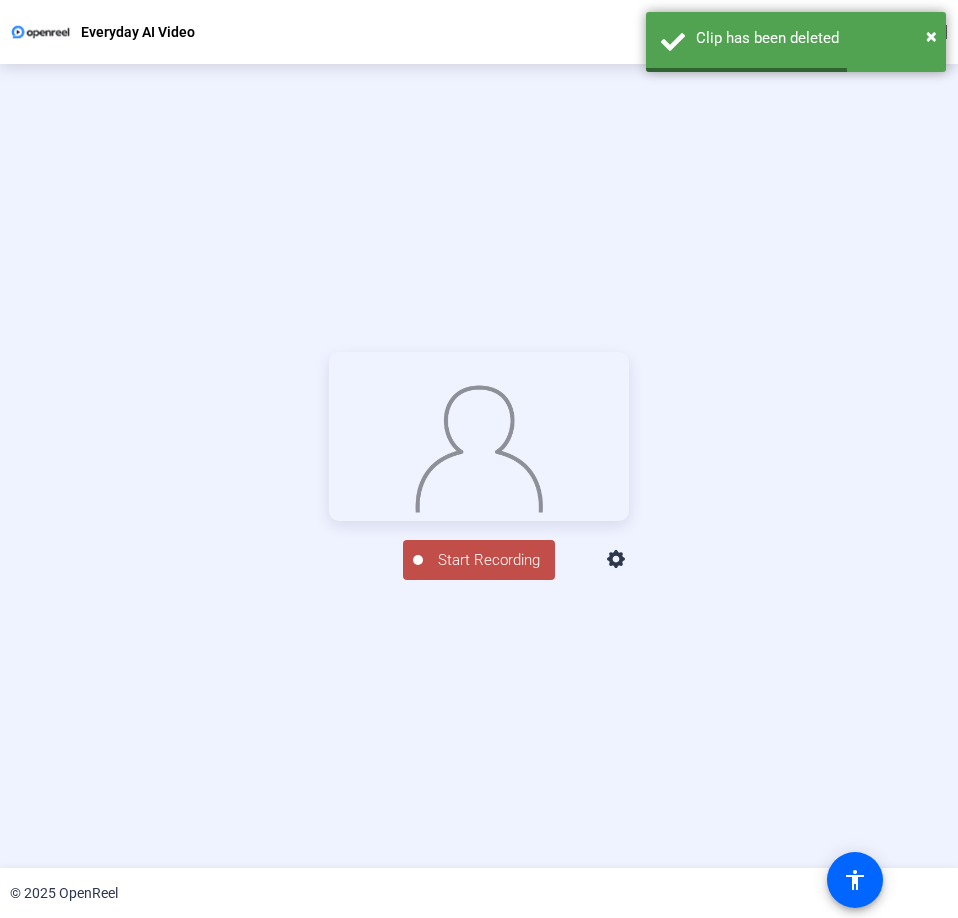 scroll, scrollTop: 226, scrollLeft: 0, axis: vertical 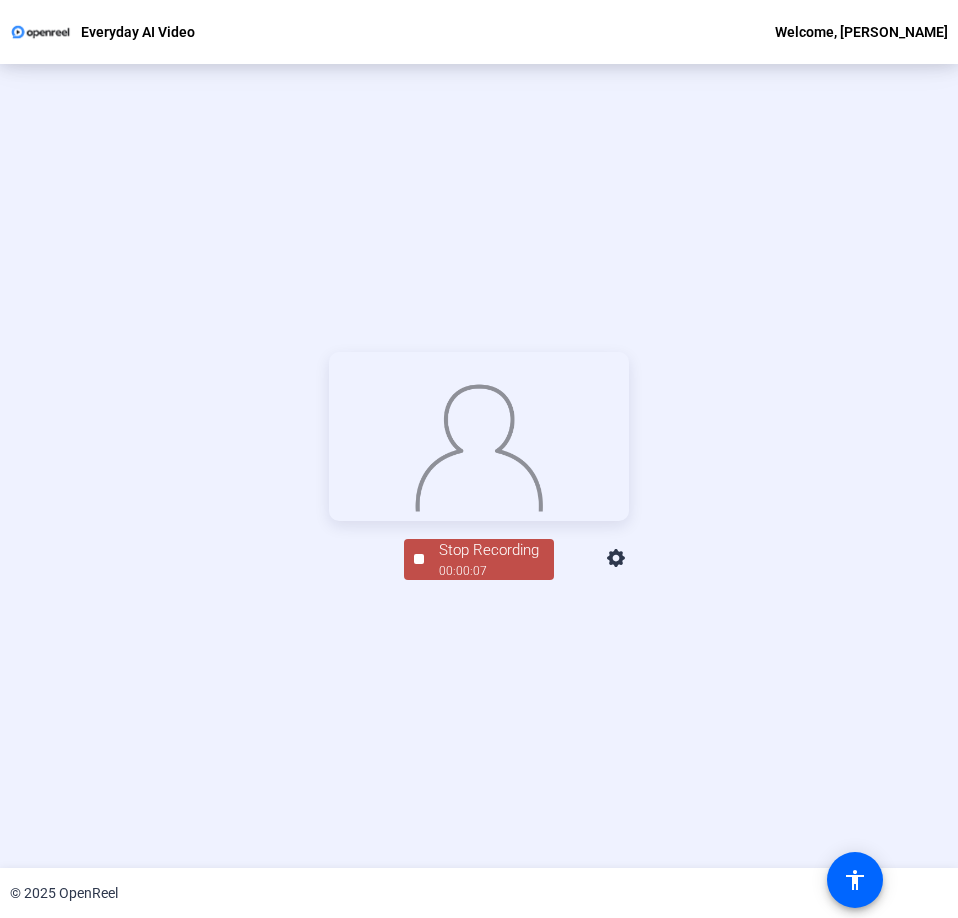 click on "Stop Recording  00:00:07" 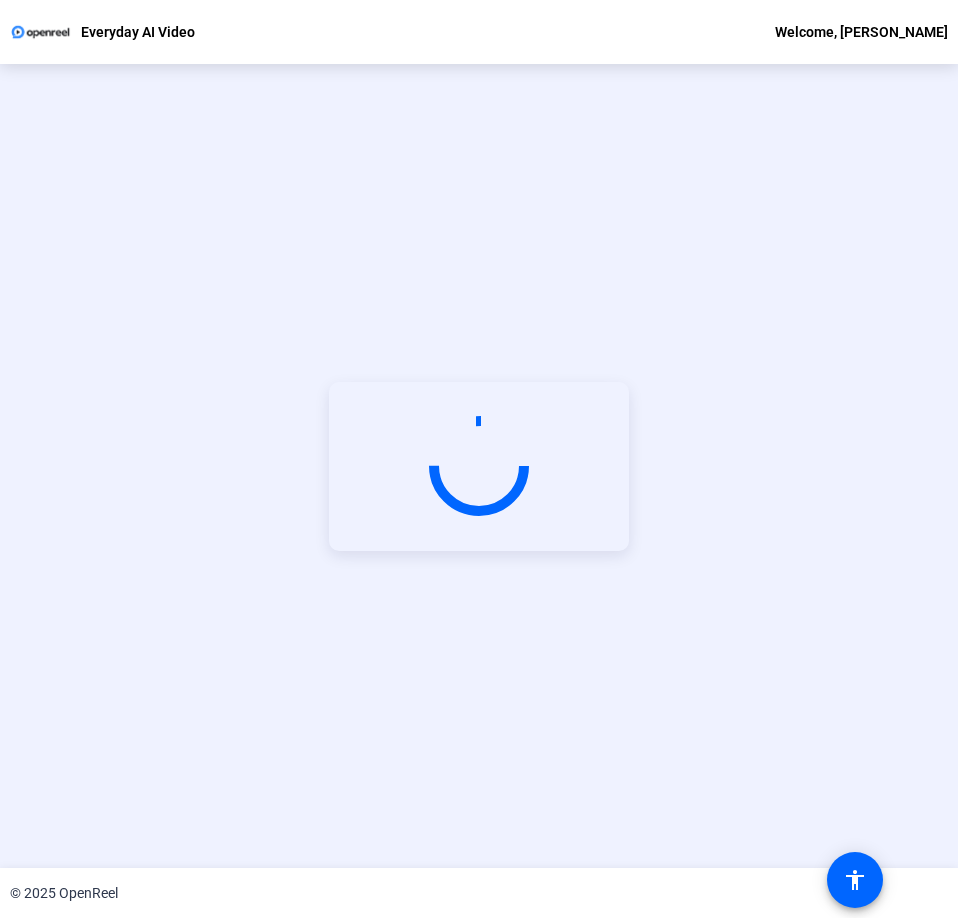 scroll, scrollTop: 96, scrollLeft: 0, axis: vertical 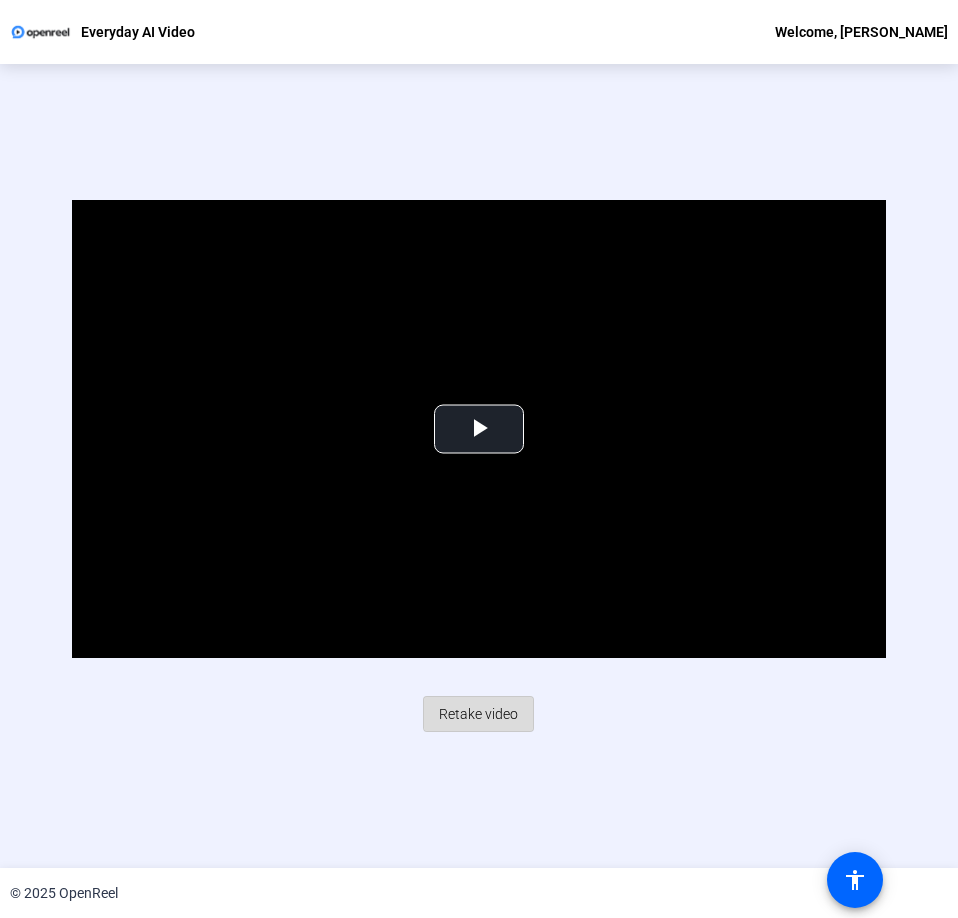 click on "Retake video" 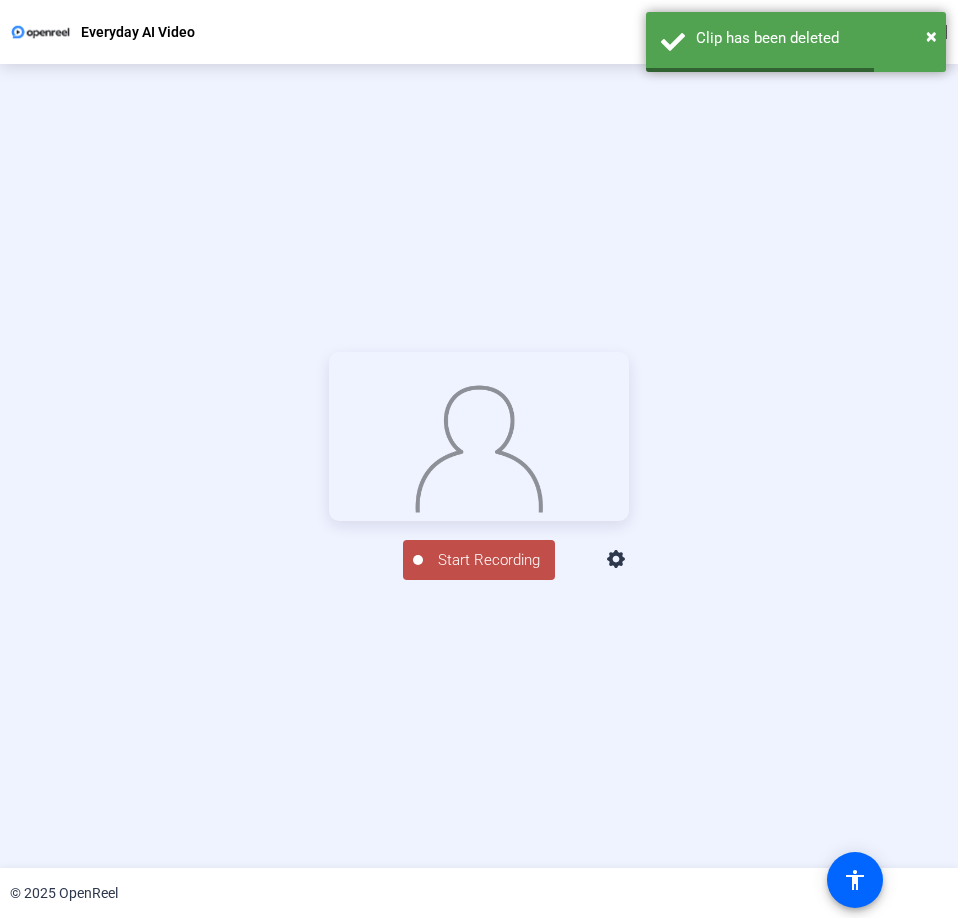 scroll, scrollTop: 226, scrollLeft: 0, axis: vertical 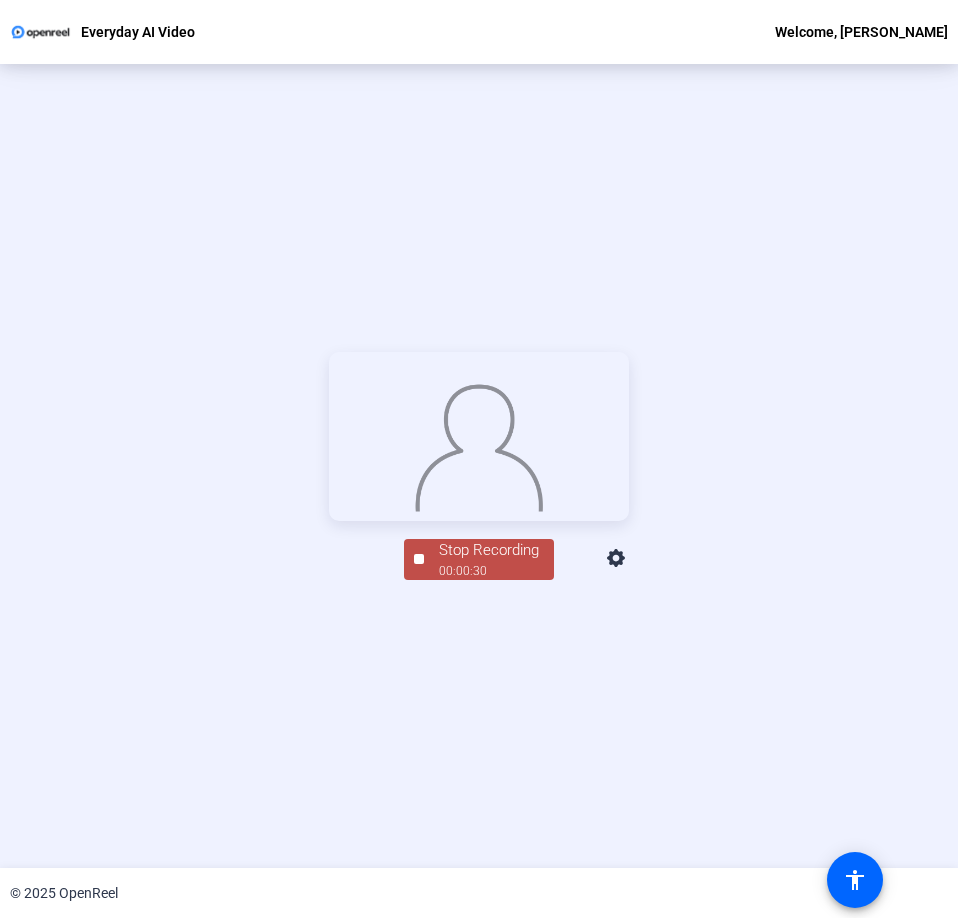 click on "Stop Recording  00:00:30" 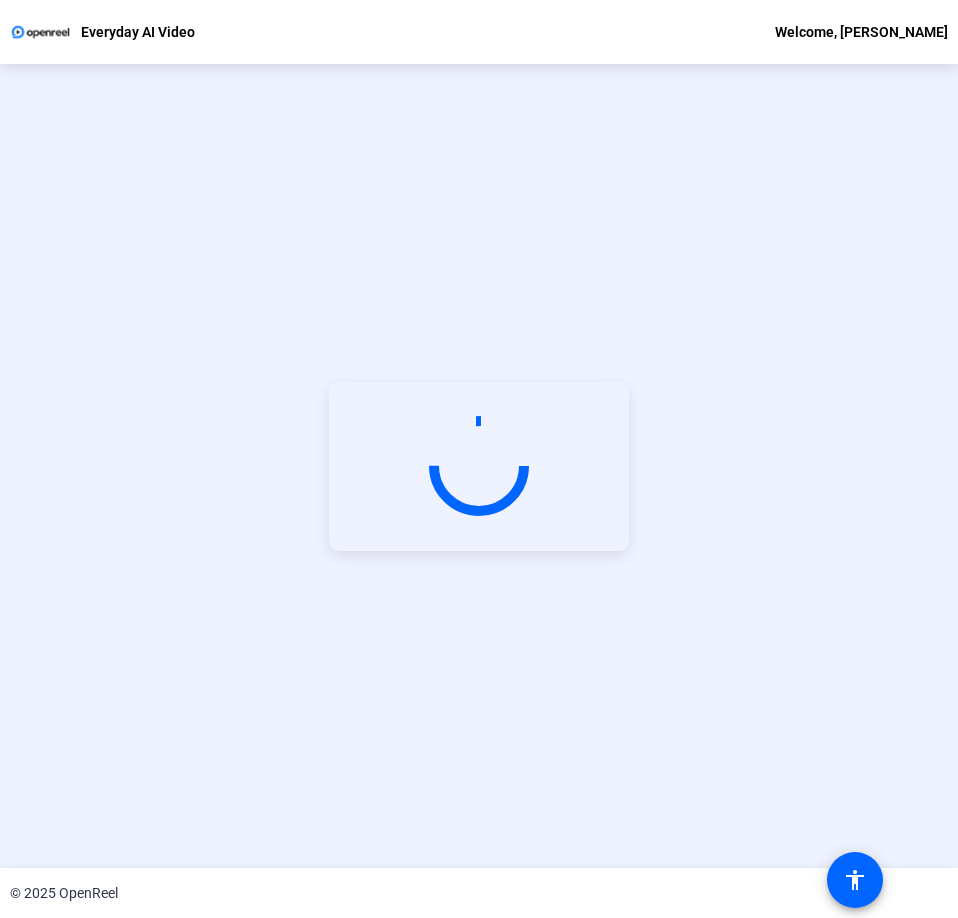 scroll, scrollTop: 96, scrollLeft: 0, axis: vertical 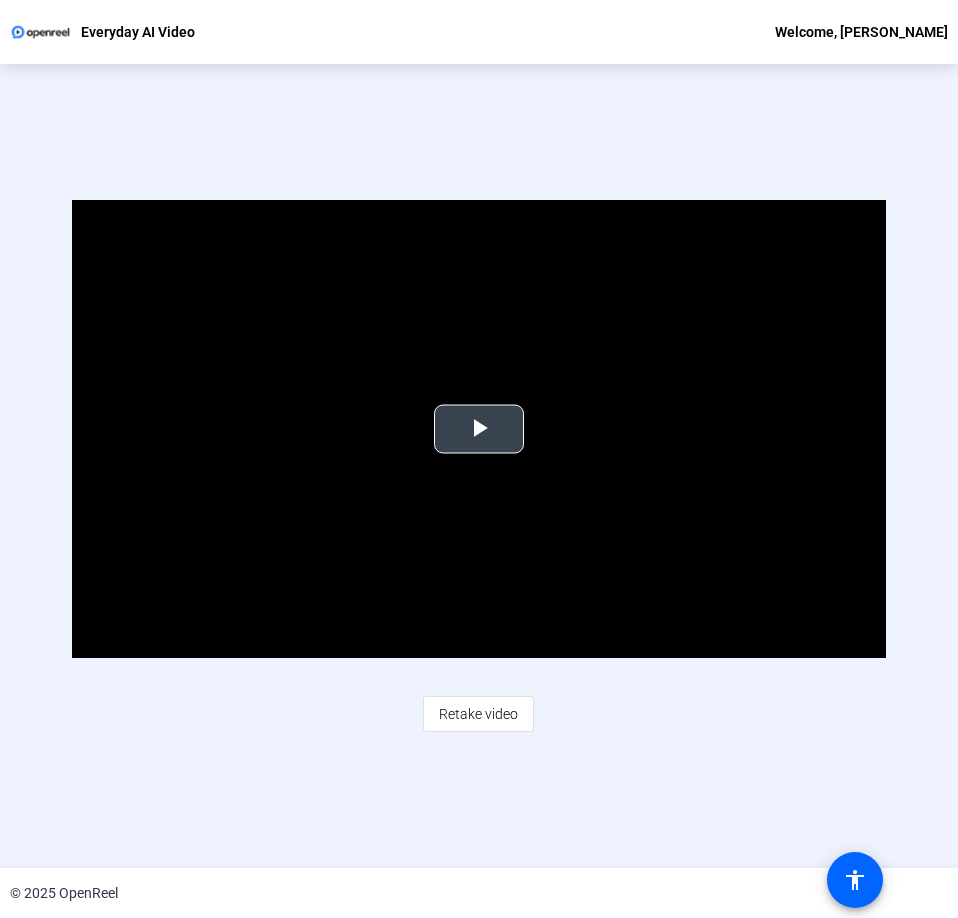 click at bounding box center [479, 429] 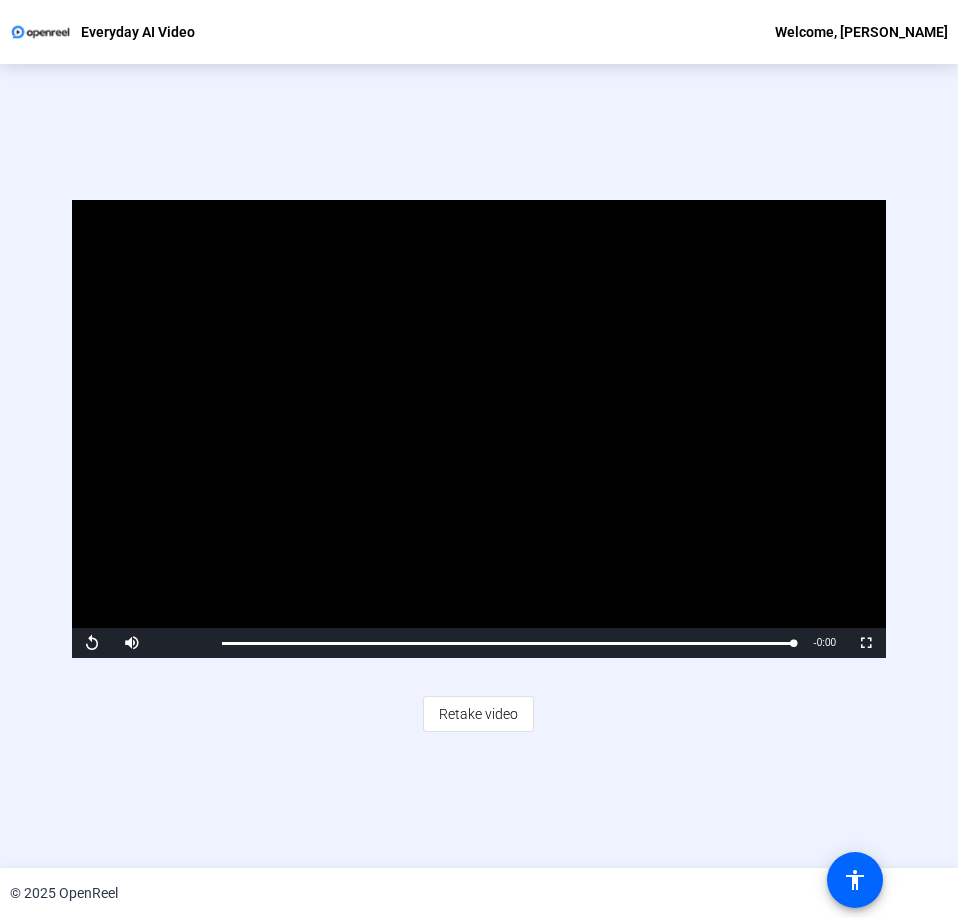 drag, startPoint x: 487, startPoint y: 477, endPoint x: 465, endPoint y: 507, distance: 37.202152 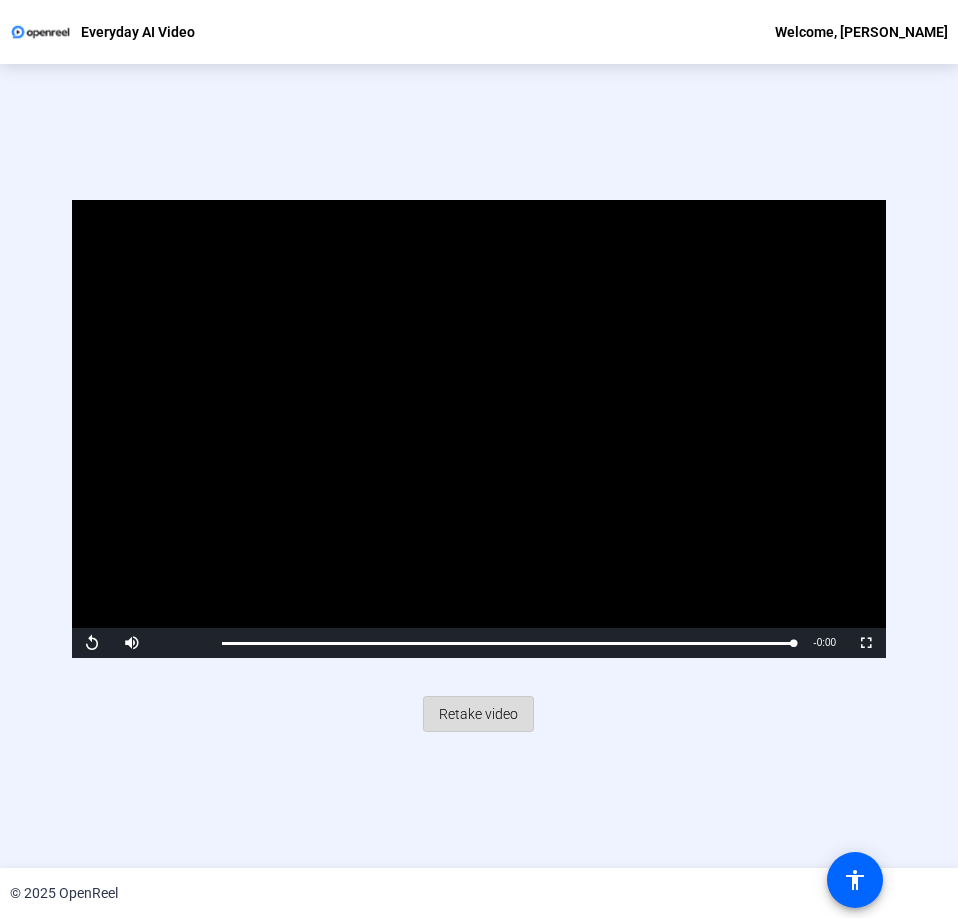click on "Retake video" 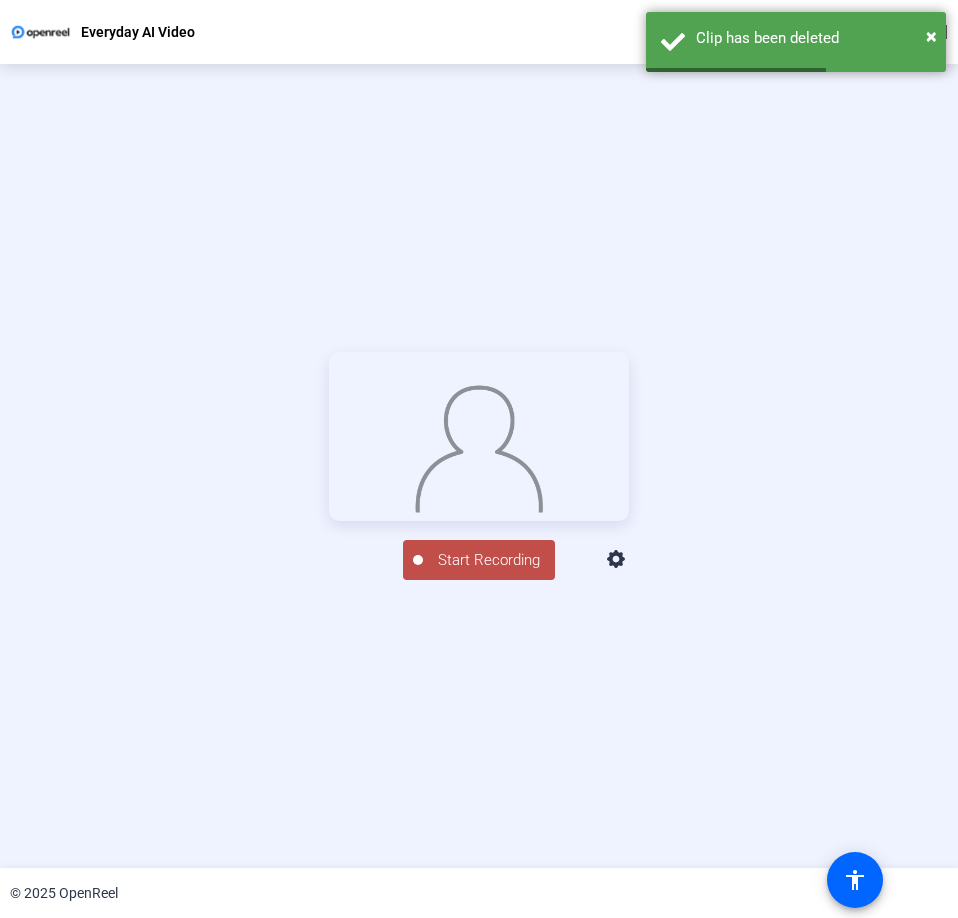 scroll, scrollTop: 226, scrollLeft: 0, axis: vertical 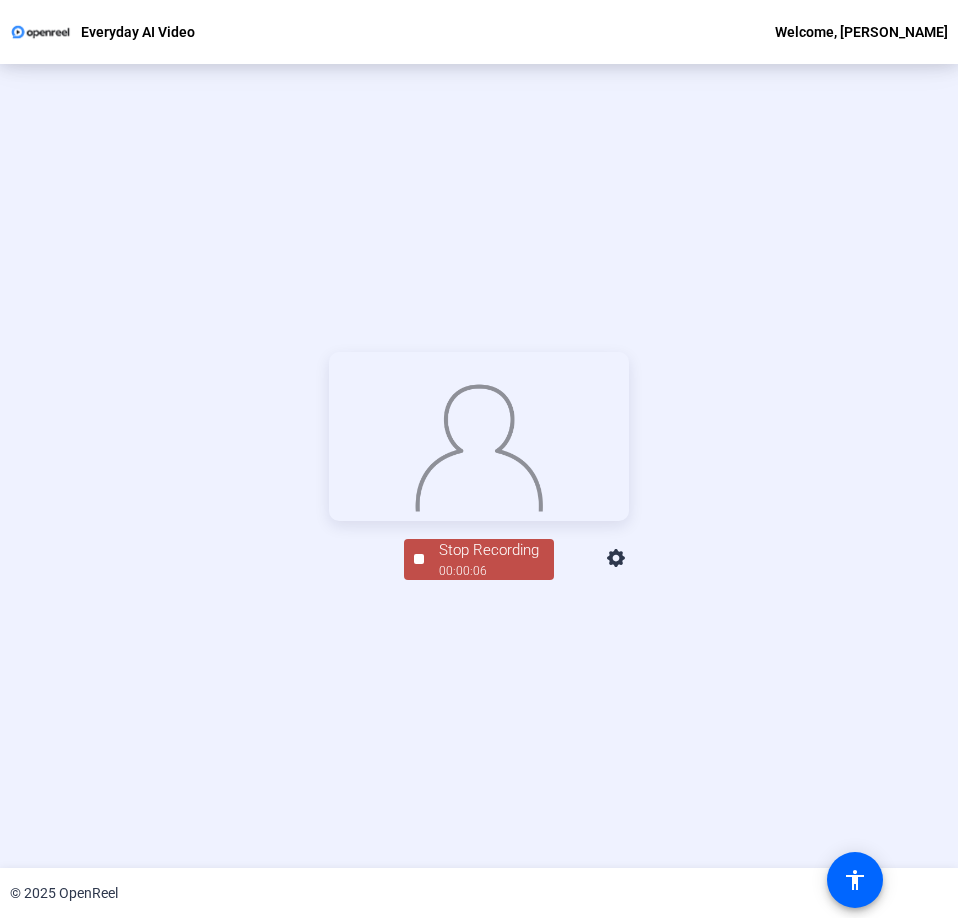 click on "Stop Recording  00:00:06" 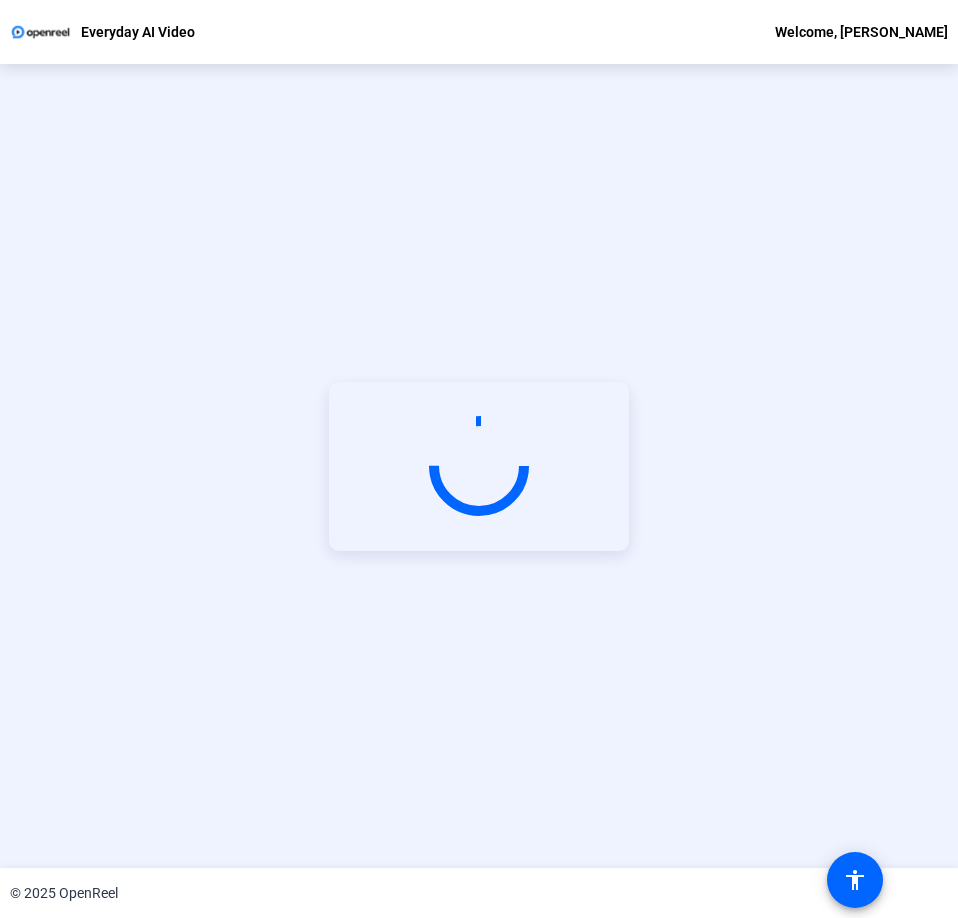 scroll, scrollTop: 96, scrollLeft: 0, axis: vertical 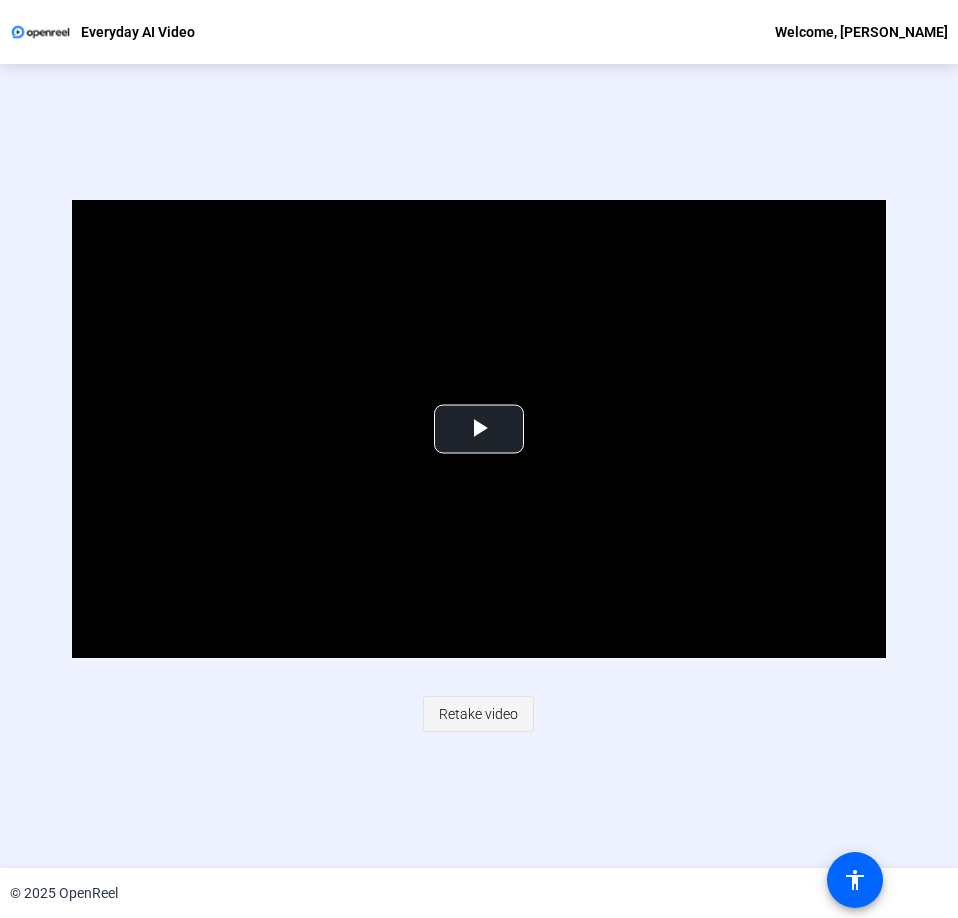 click on "Retake video" 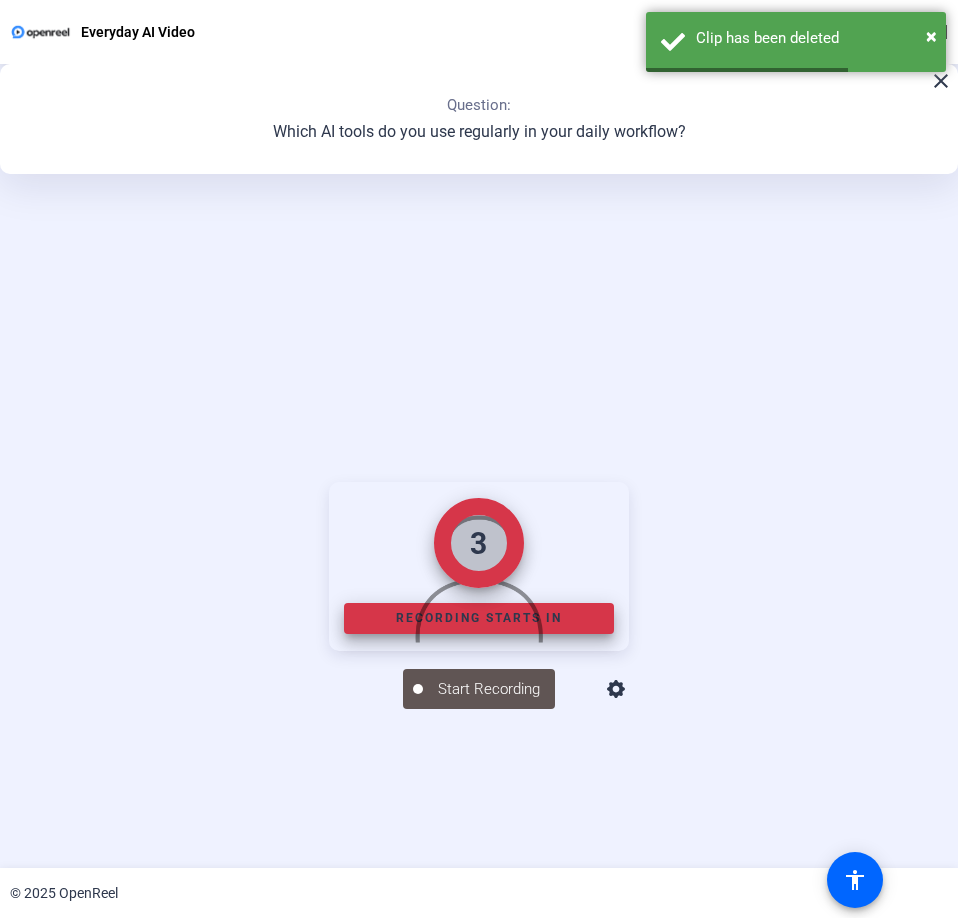 scroll, scrollTop: 226, scrollLeft: 0, axis: vertical 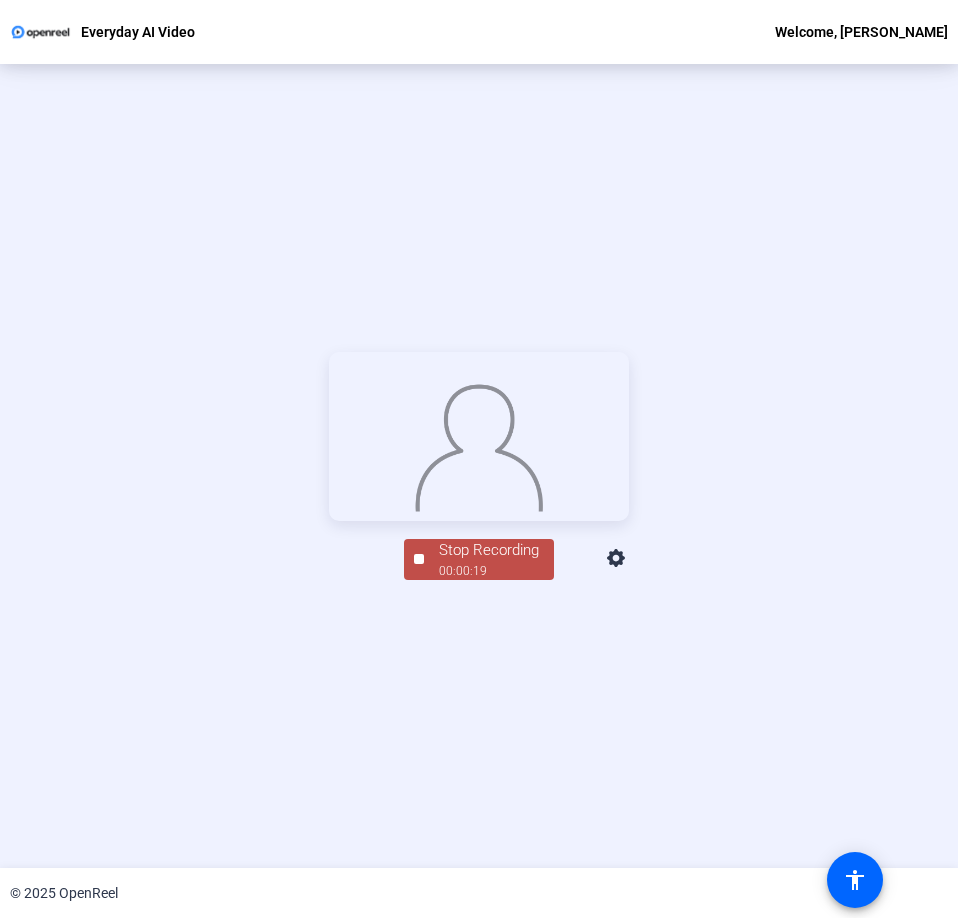click on "Stop Recording  00:00:19" 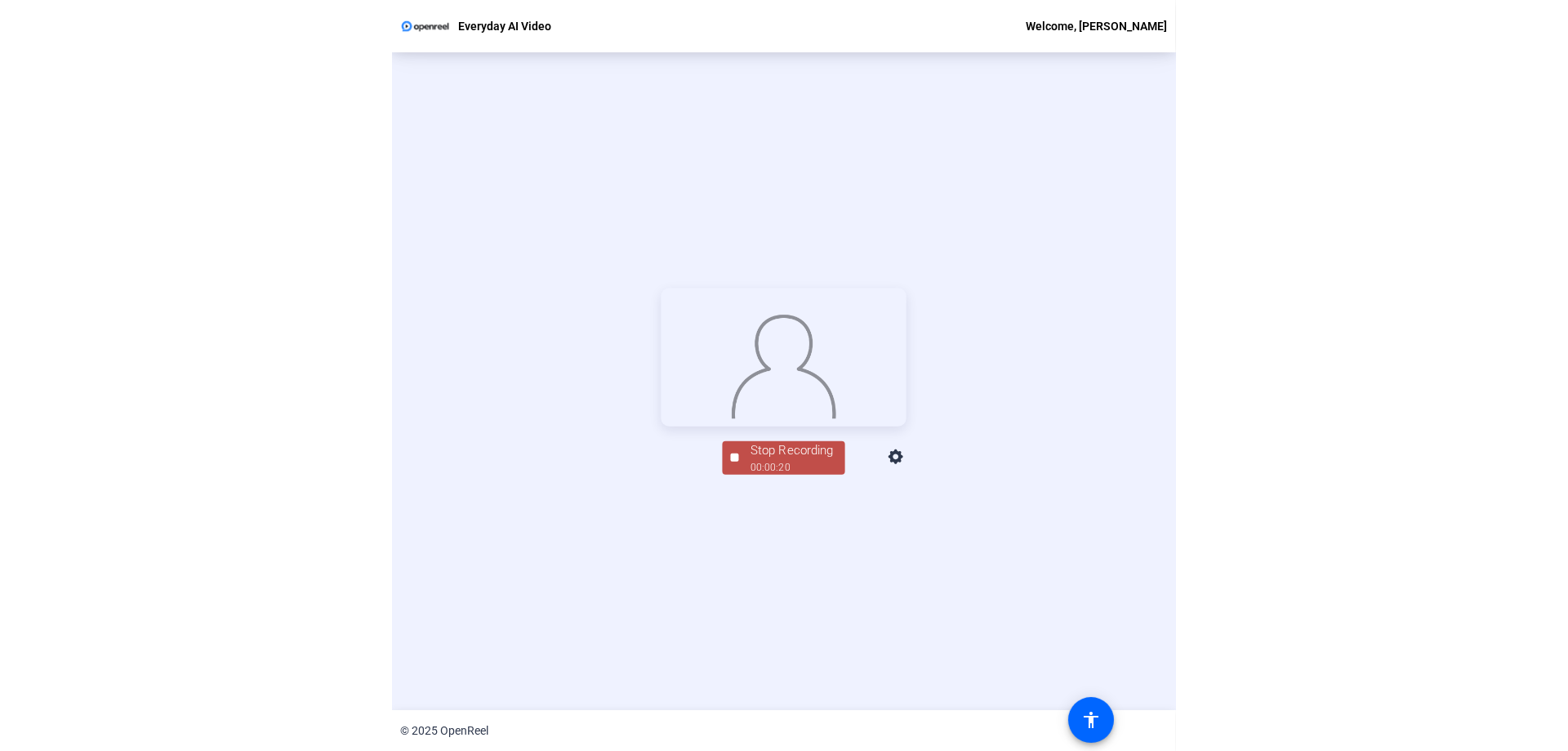 scroll, scrollTop: 78, scrollLeft: 0, axis: vertical 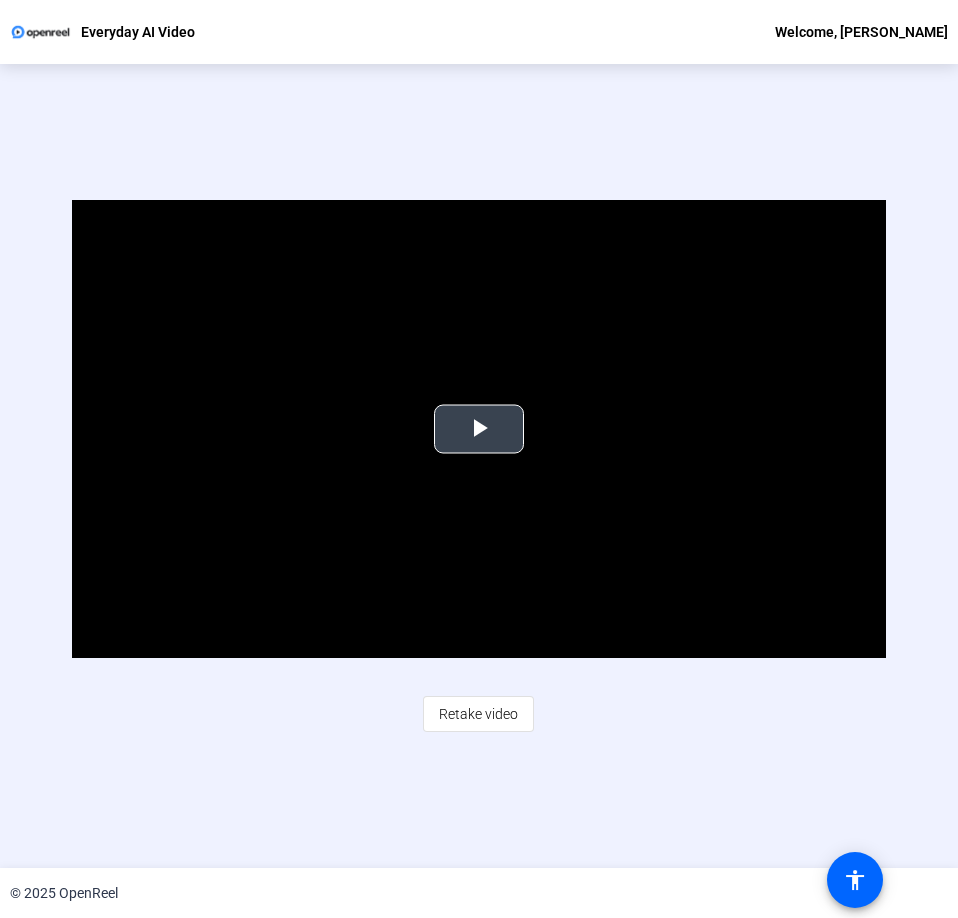 click at bounding box center [479, 429] 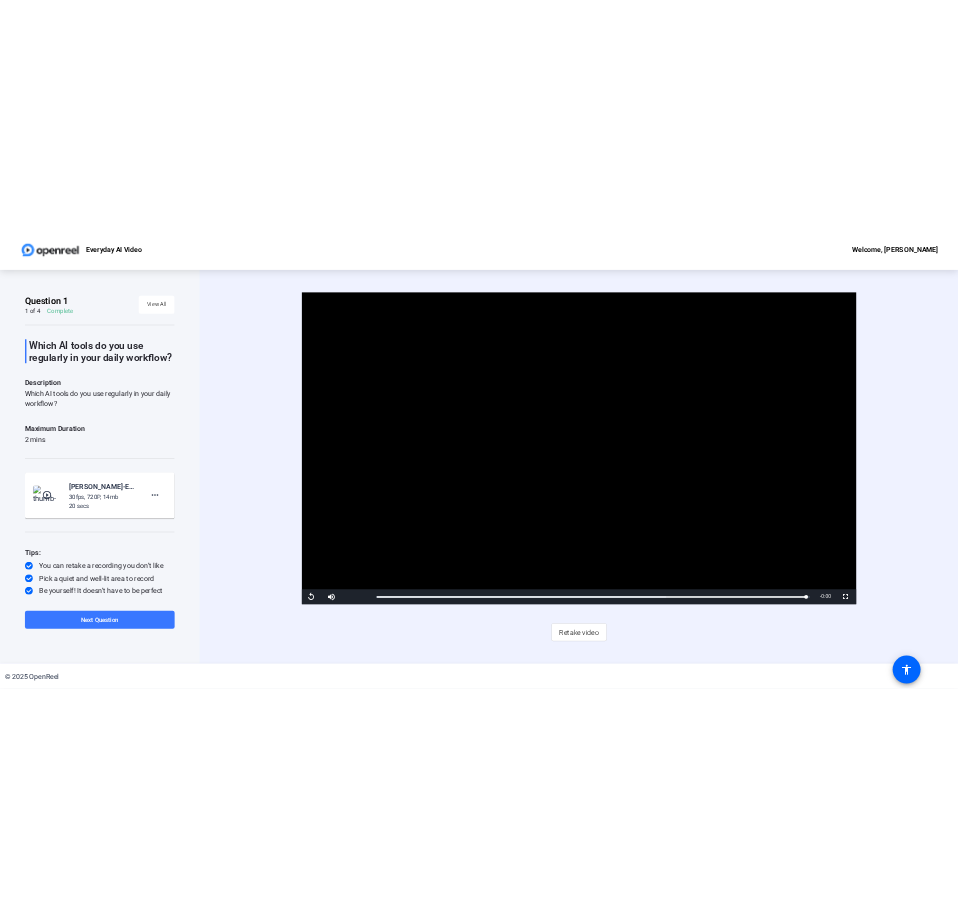 scroll, scrollTop: 0, scrollLeft: 0, axis: both 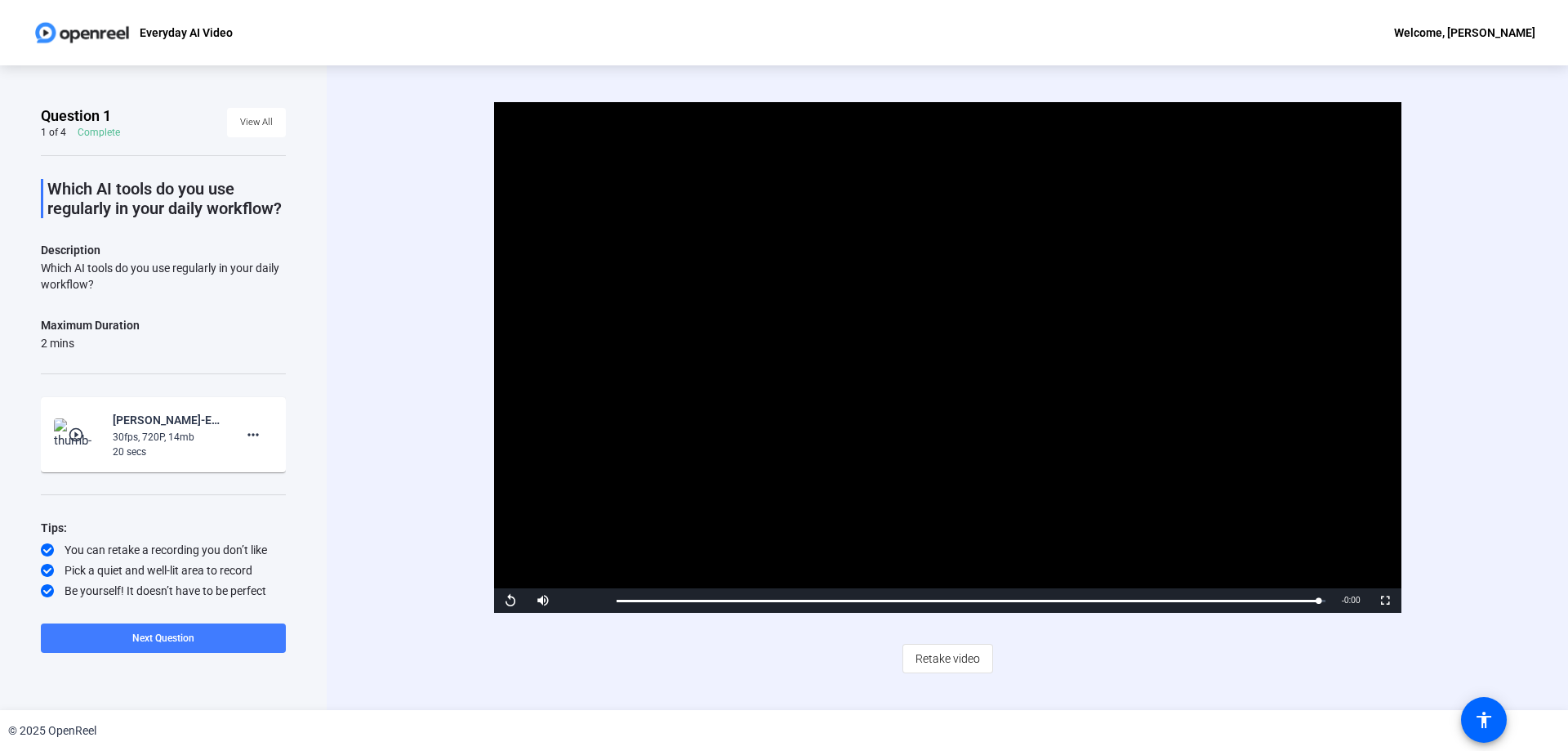 click on "Next Question" 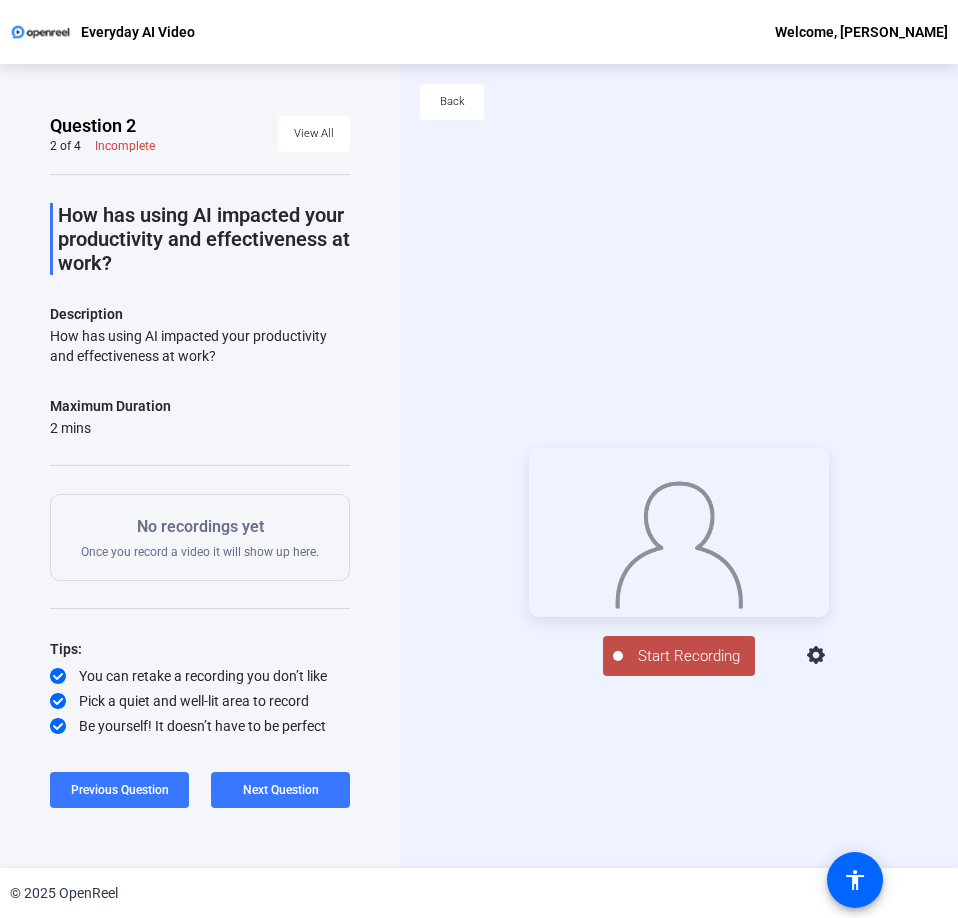 click on "Start Recording" 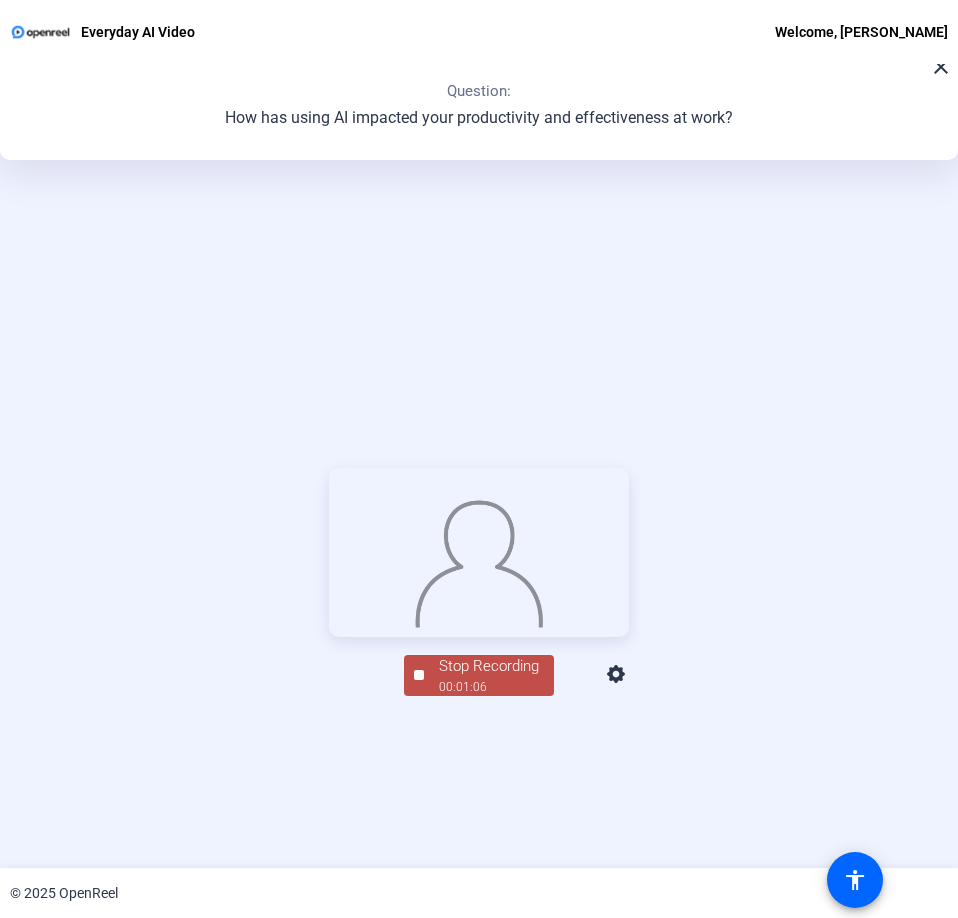scroll, scrollTop: 216, scrollLeft: 0, axis: vertical 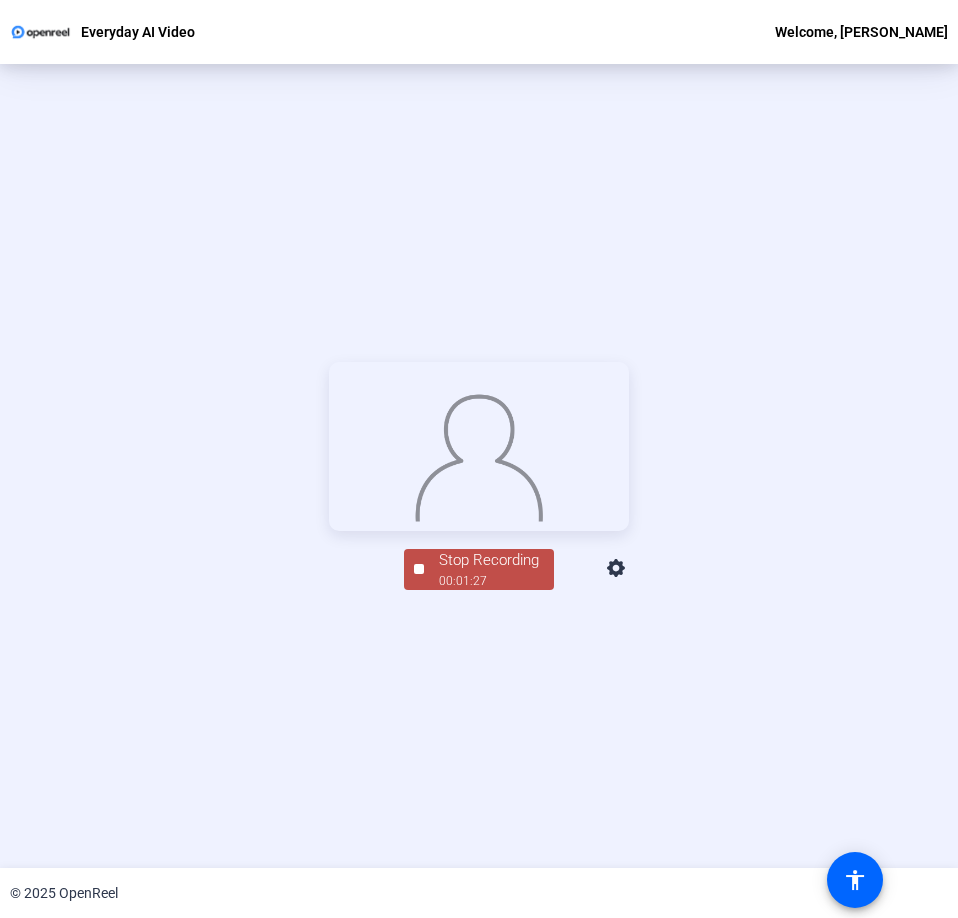 click on "Stop Recording  00:01:27" 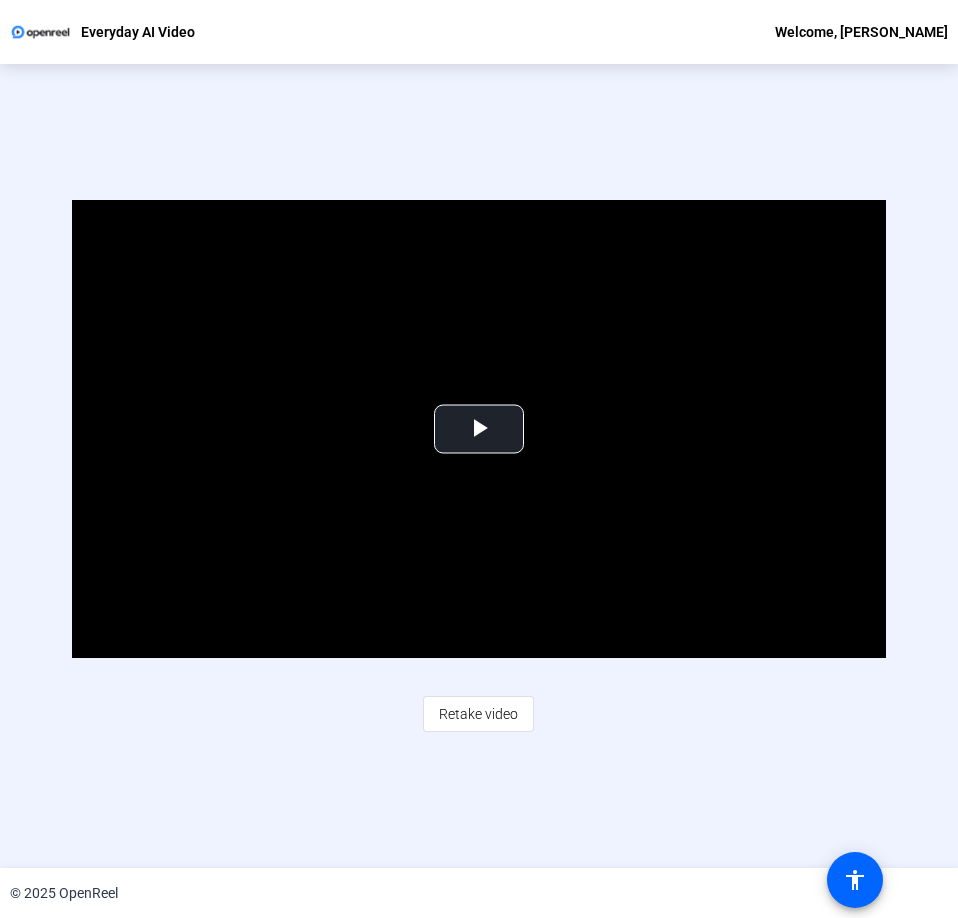 click on "Retake video" 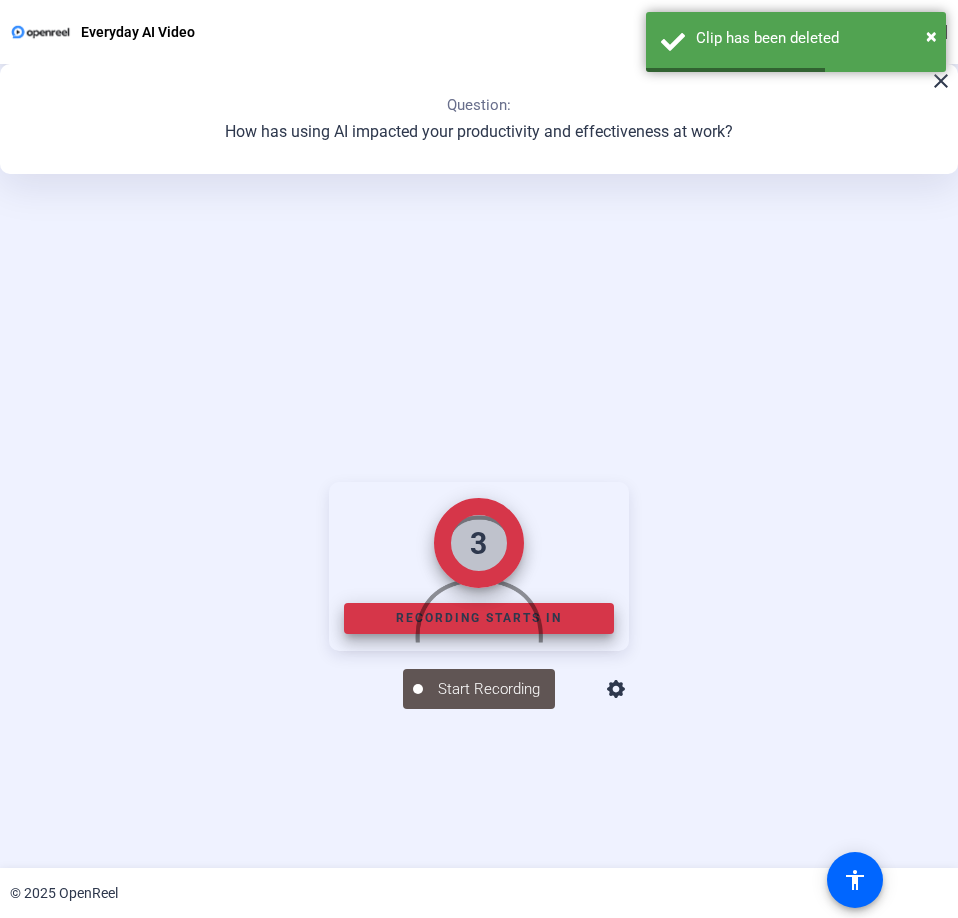 scroll, scrollTop: 226, scrollLeft: 0, axis: vertical 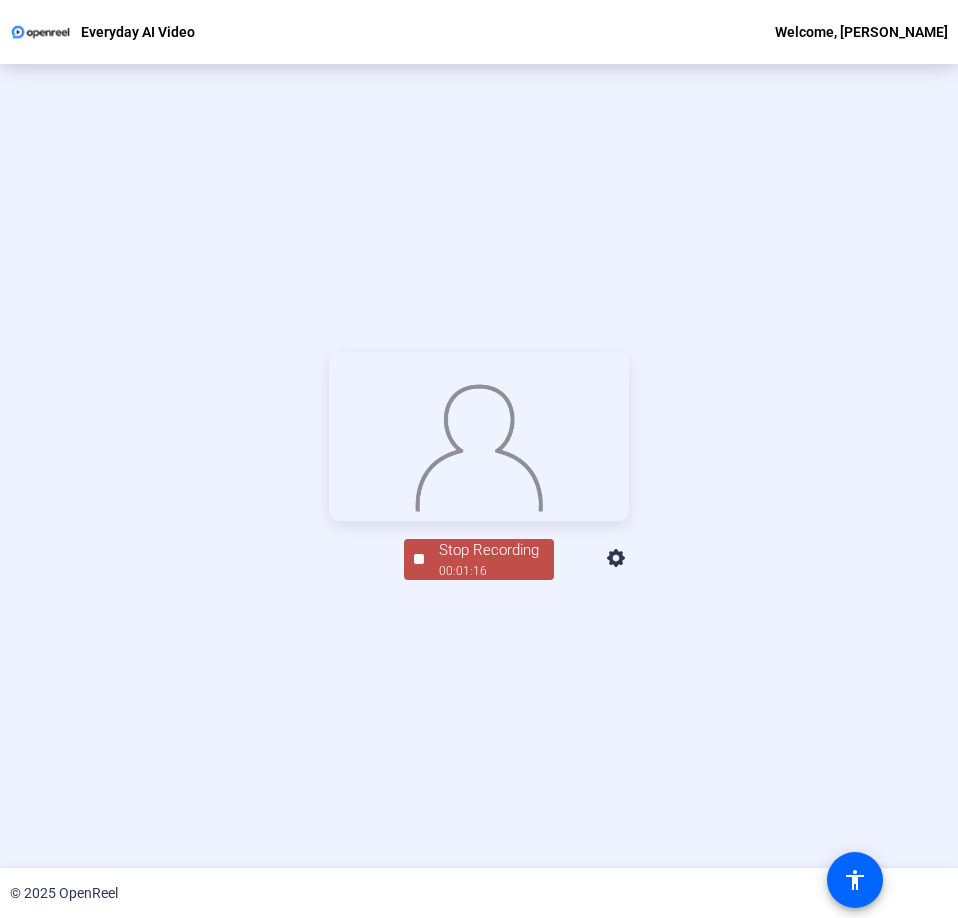 click 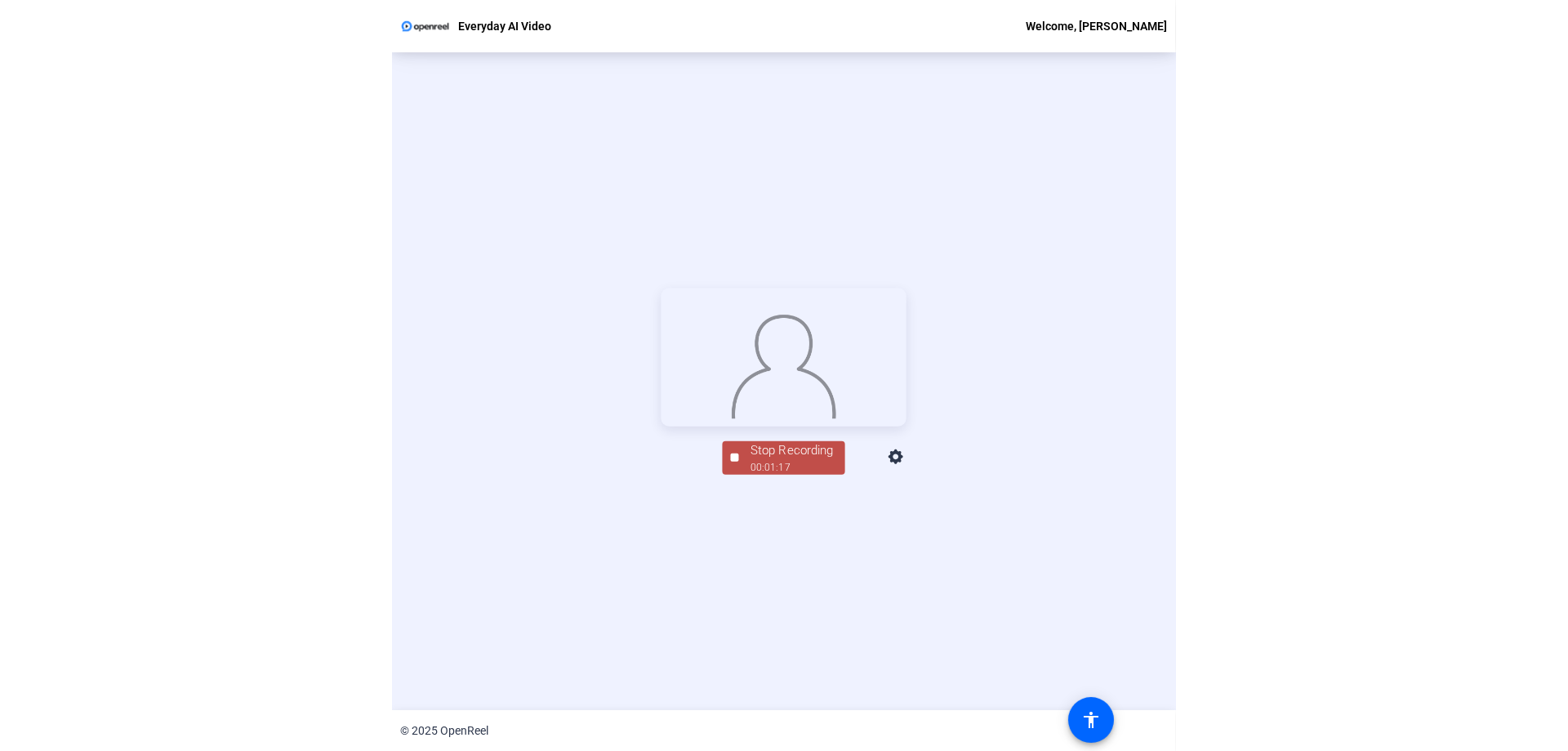 scroll, scrollTop: 78, scrollLeft: 0, axis: vertical 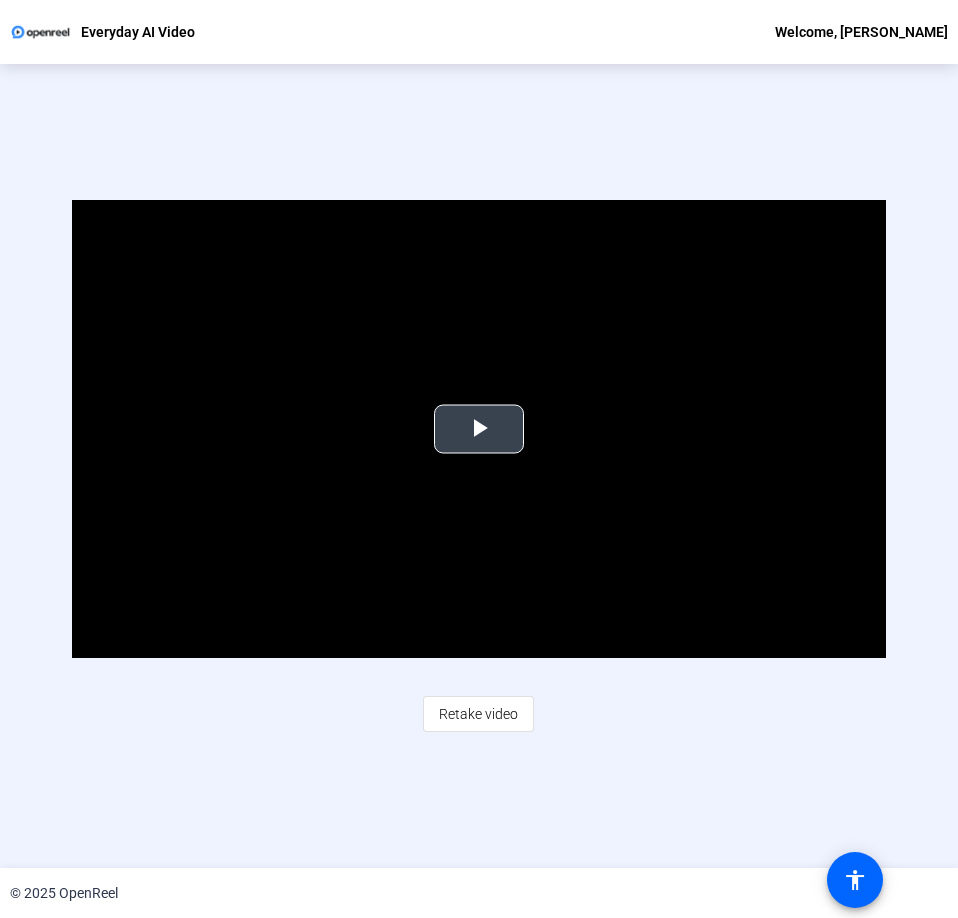 click at bounding box center (479, 429) 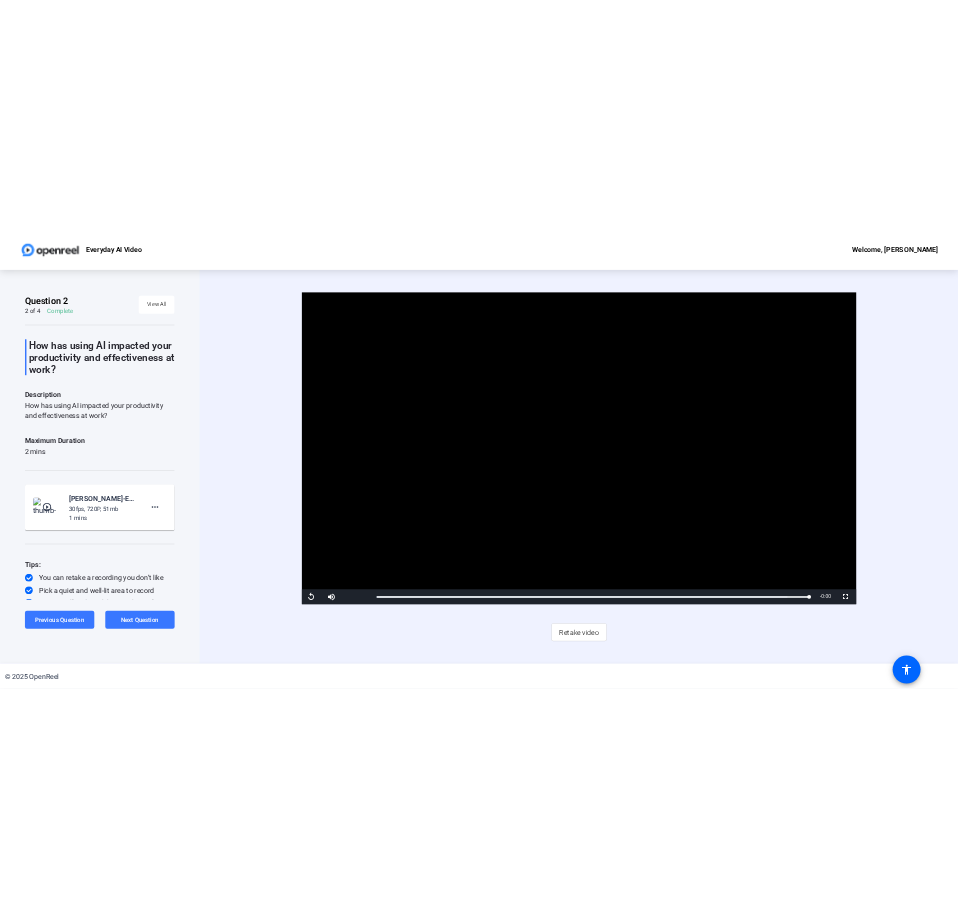 scroll, scrollTop: 0, scrollLeft: 0, axis: both 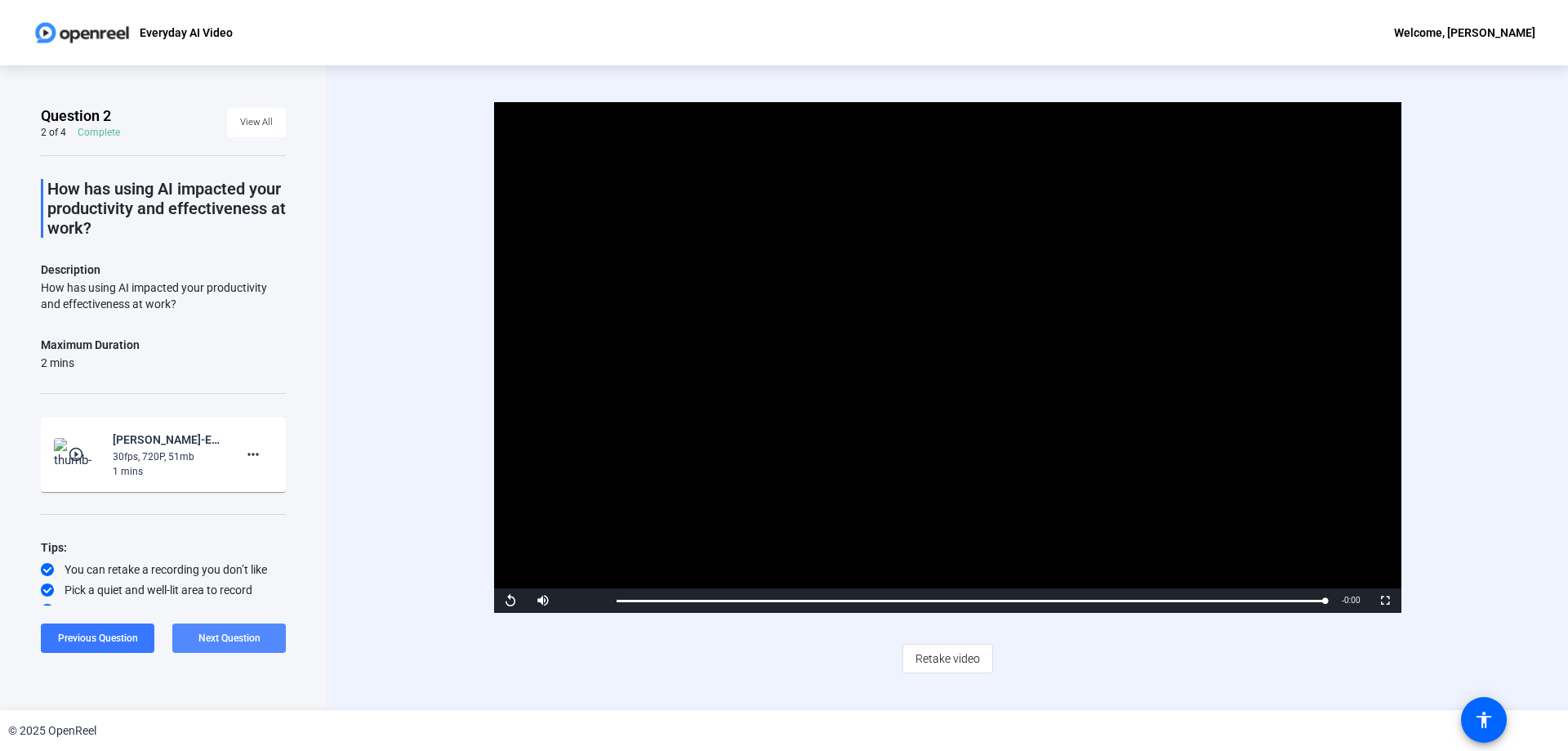 click on "Next Question" 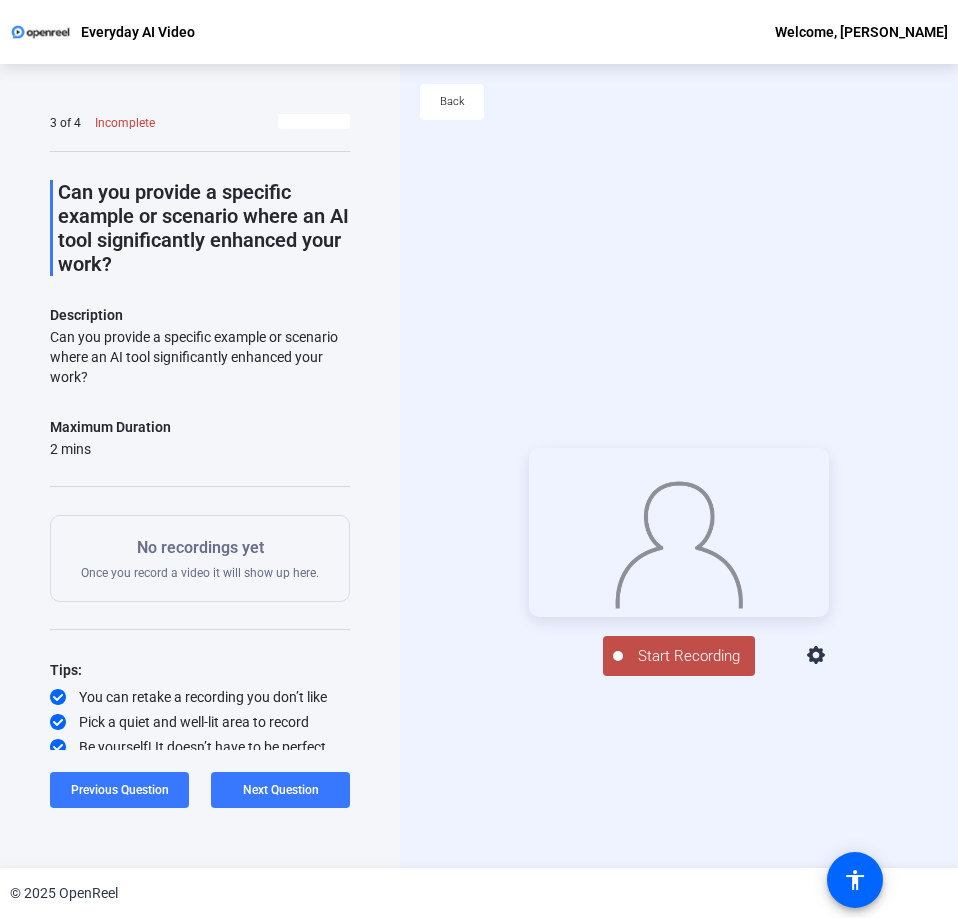 scroll, scrollTop: 30, scrollLeft: 0, axis: vertical 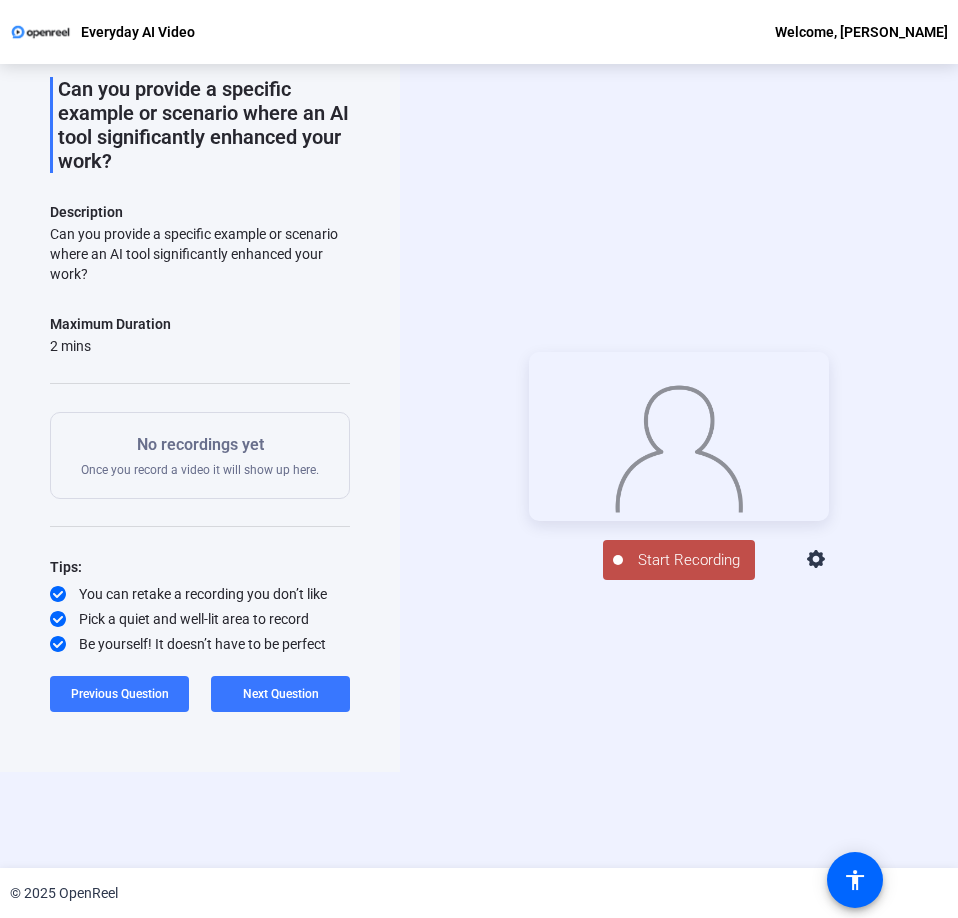 click on "Start Recording" 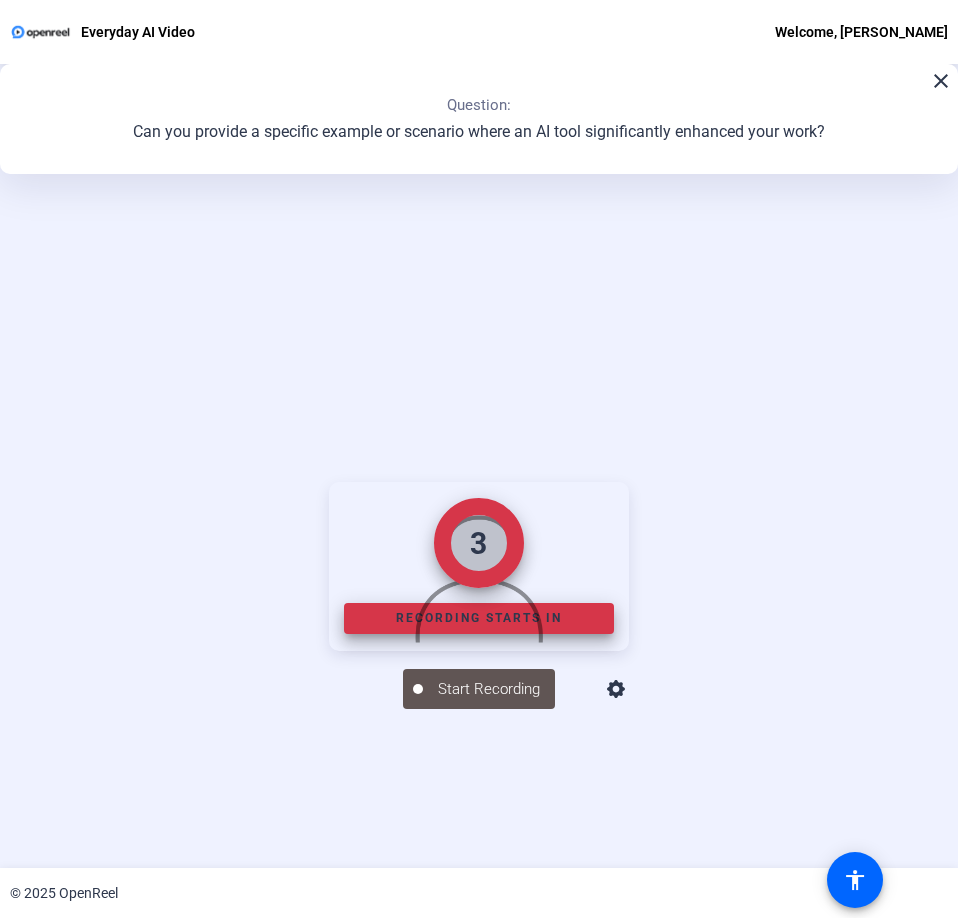 scroll, scrollTop: 226, scrollLeft: 0, axis: vertical 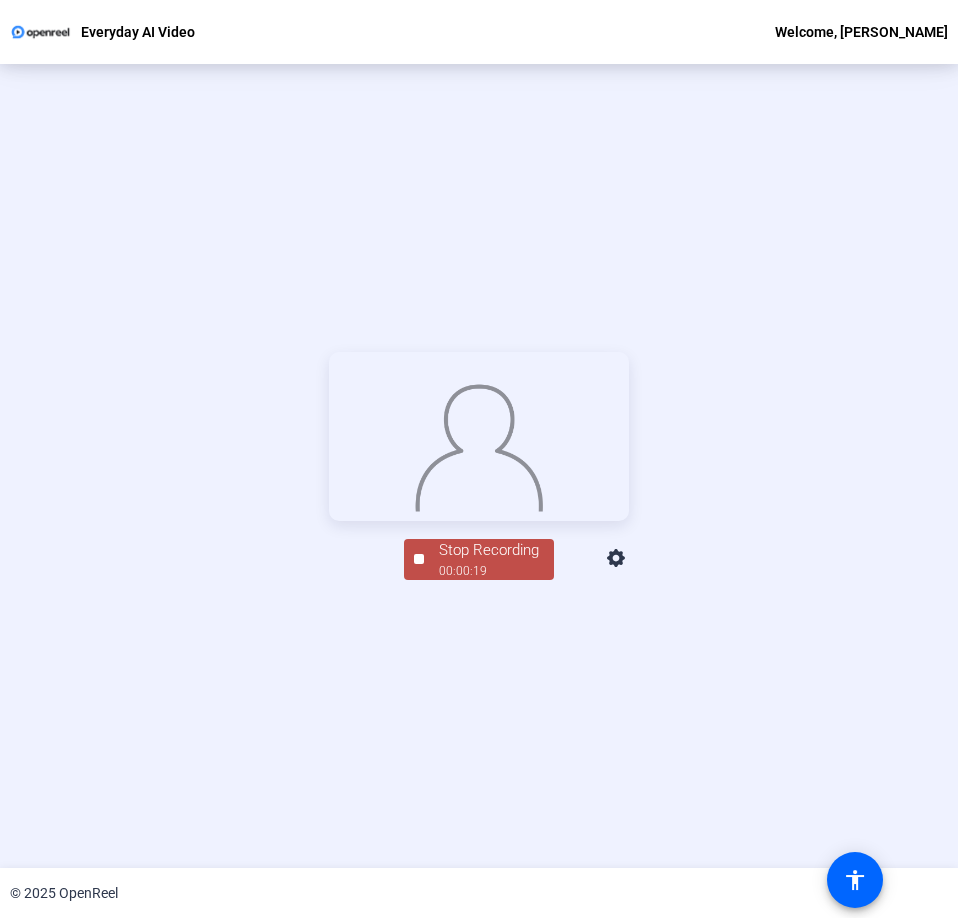 click on "Stop Recording" 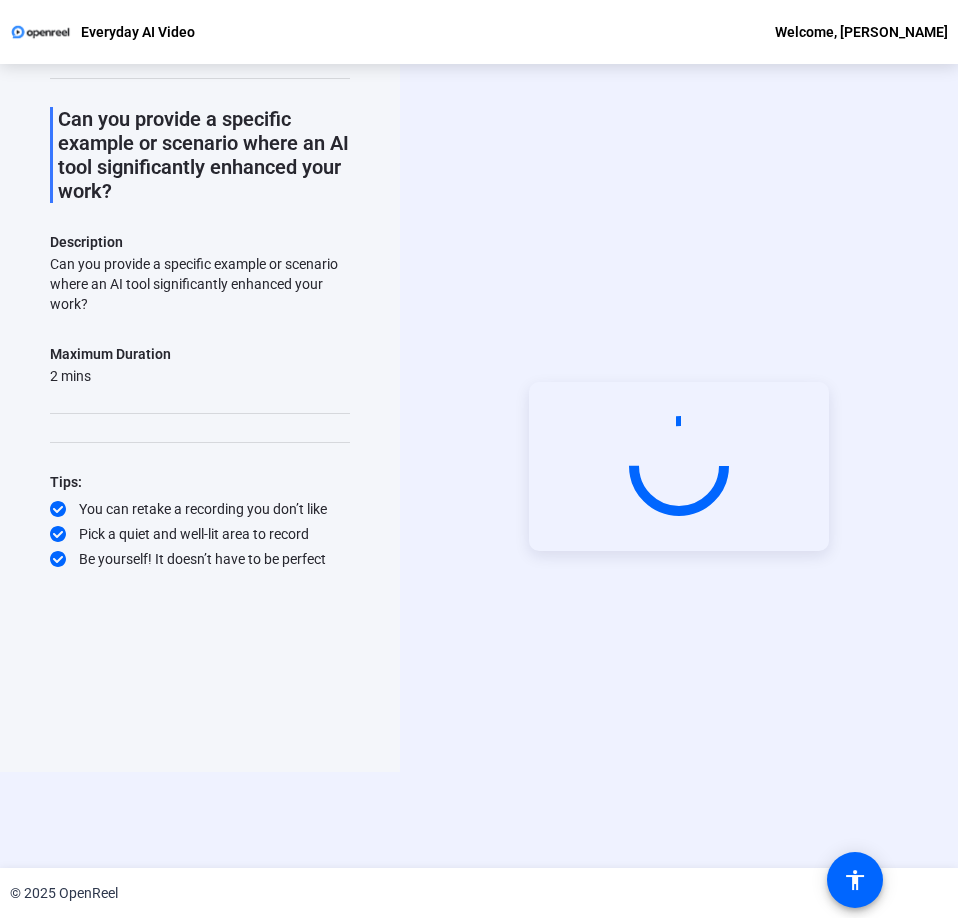 scroll, scrollTop: 96, scrollLeft: 0, axis: vertical 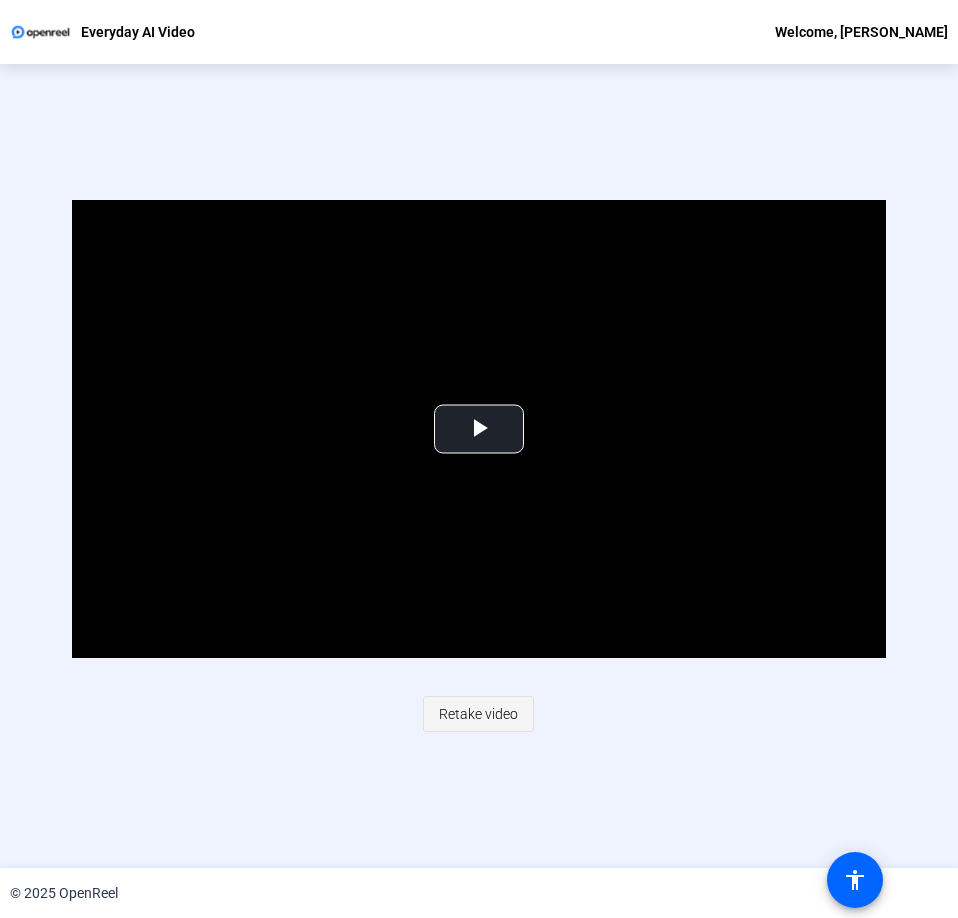 click on "Retake video" 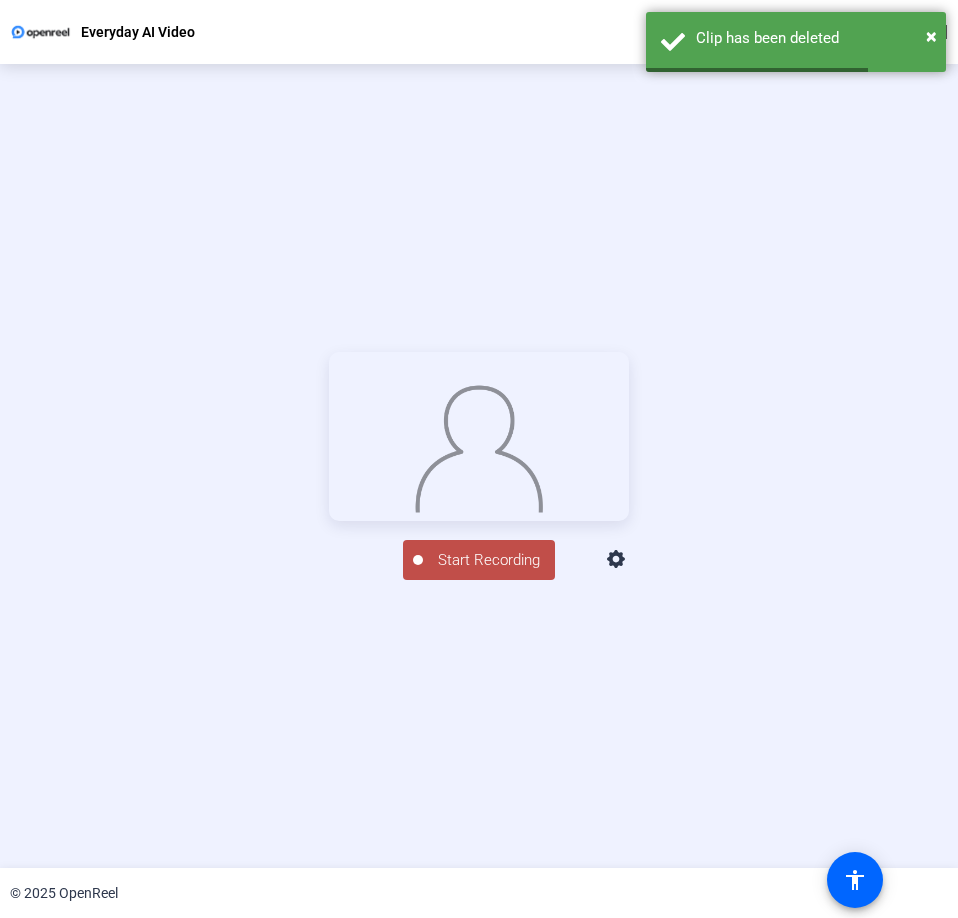 scroll, scrollTop: 226, scrollLeft: 0, axis: vertical 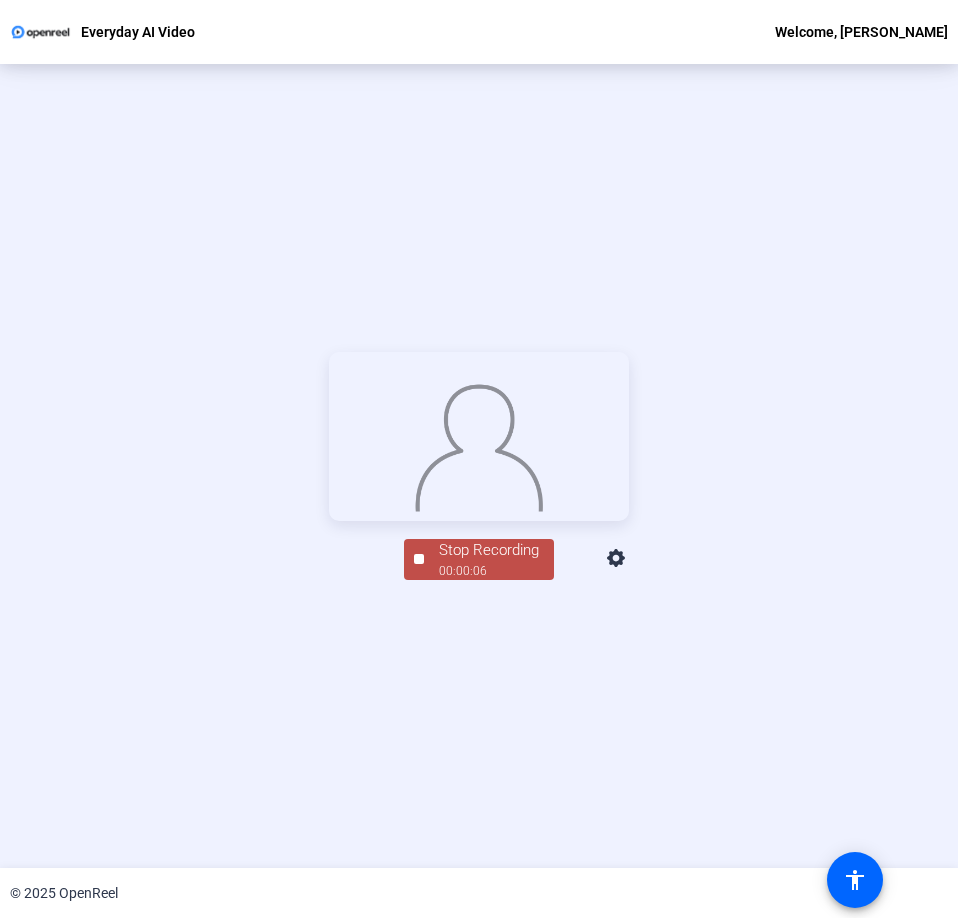 click on "Stop Recording  00:00:06" 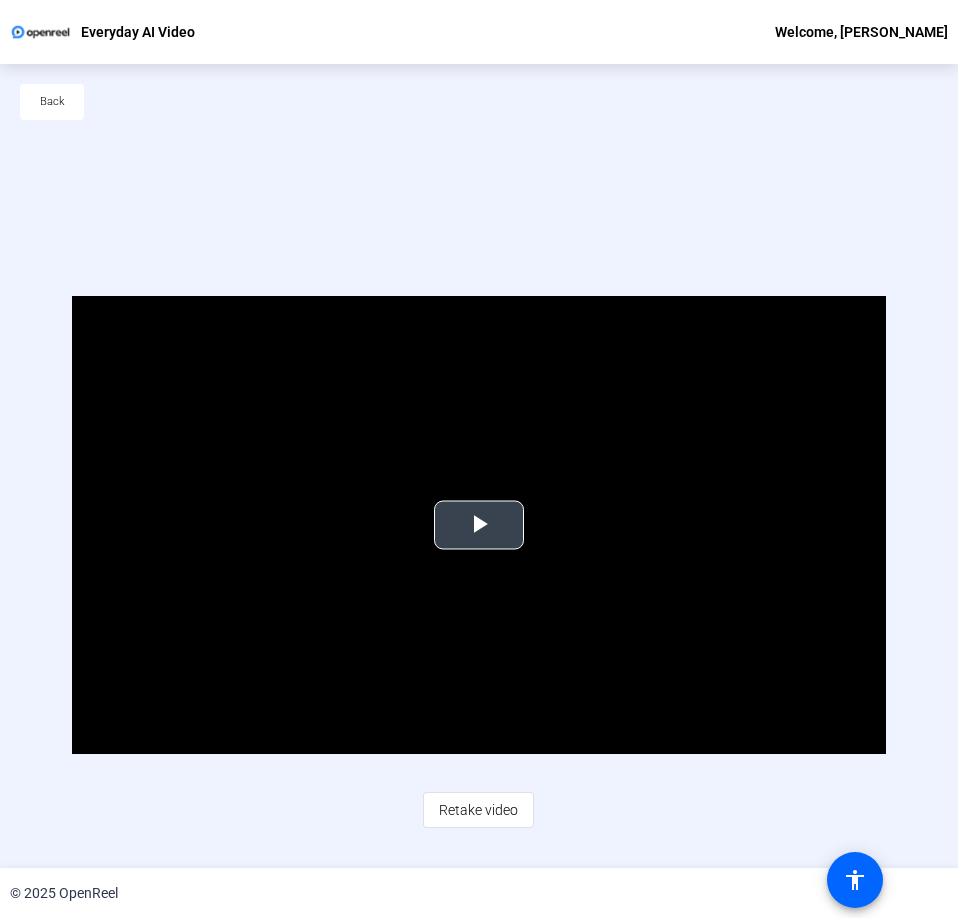 scroll, scrollTop: 96, scrollLeft: 0, axis: vertical 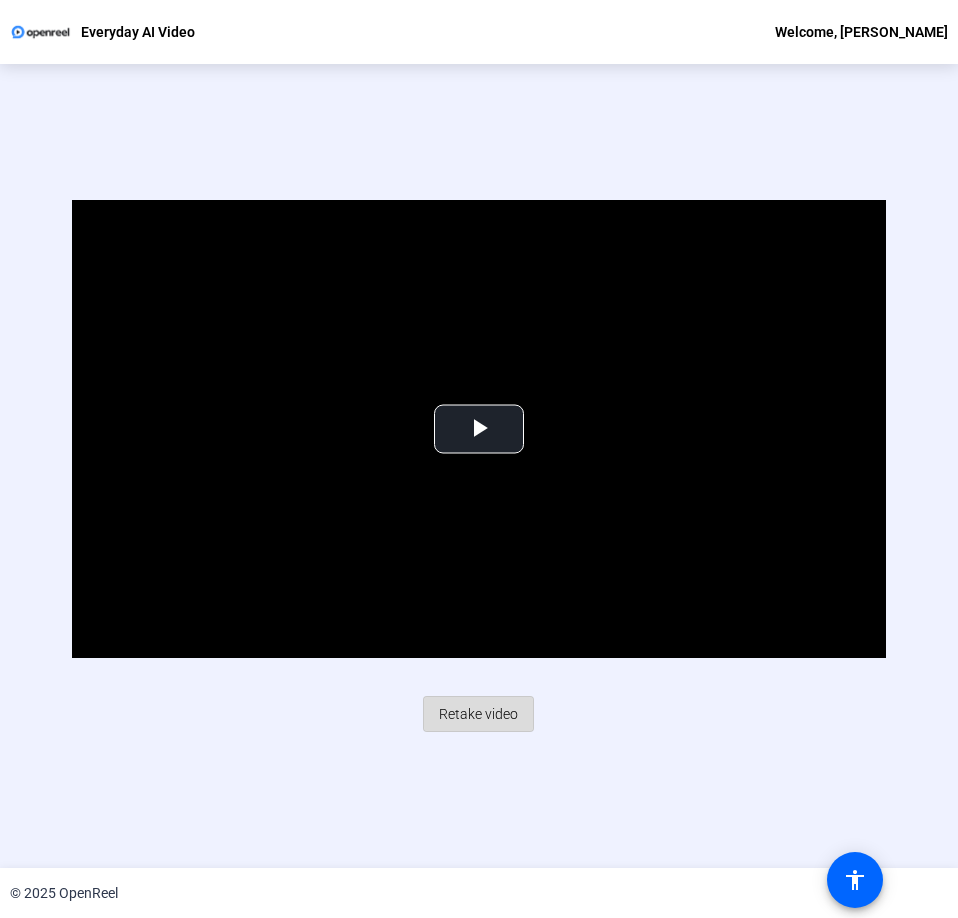 click on "Retake video" 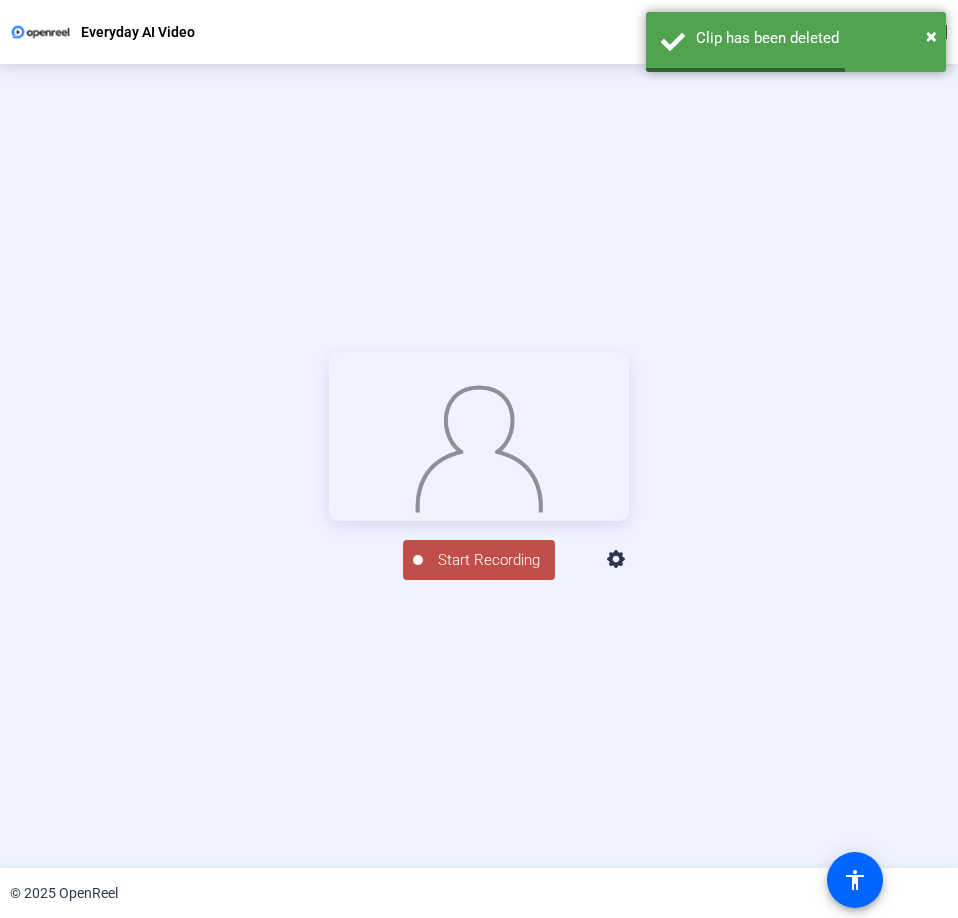 scroll, scrollTop: 226, scrollLeft: 0, axis: vertical 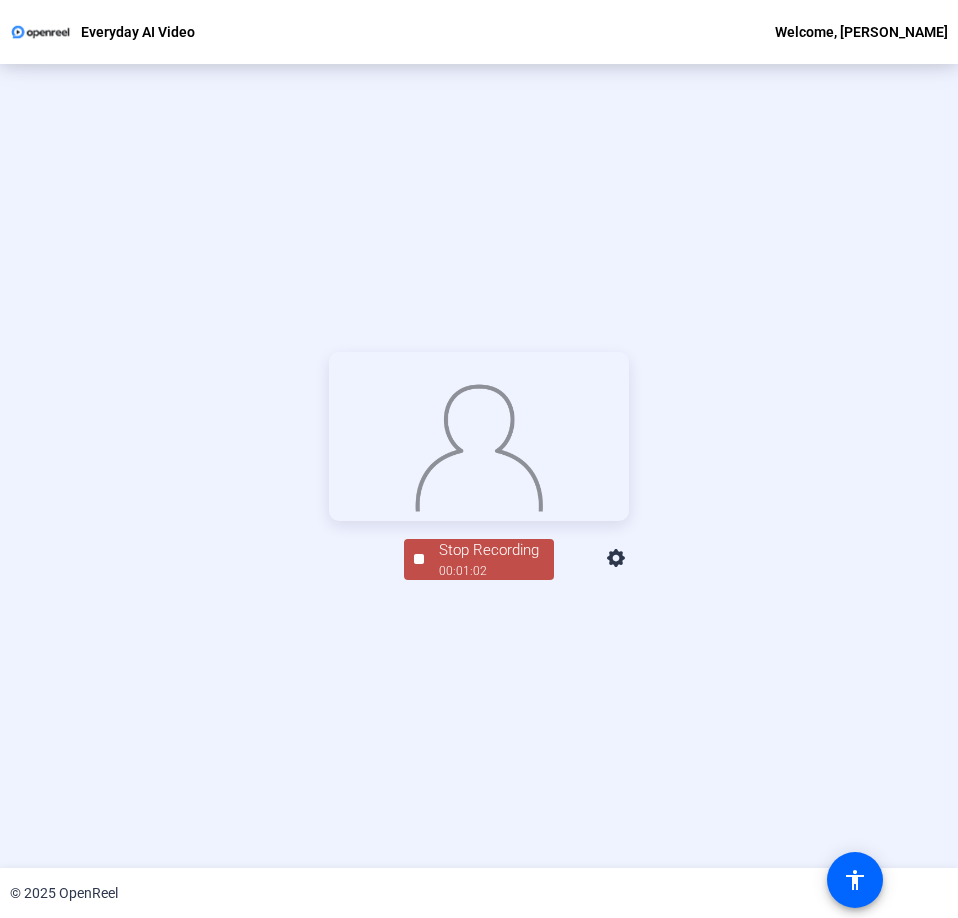 click 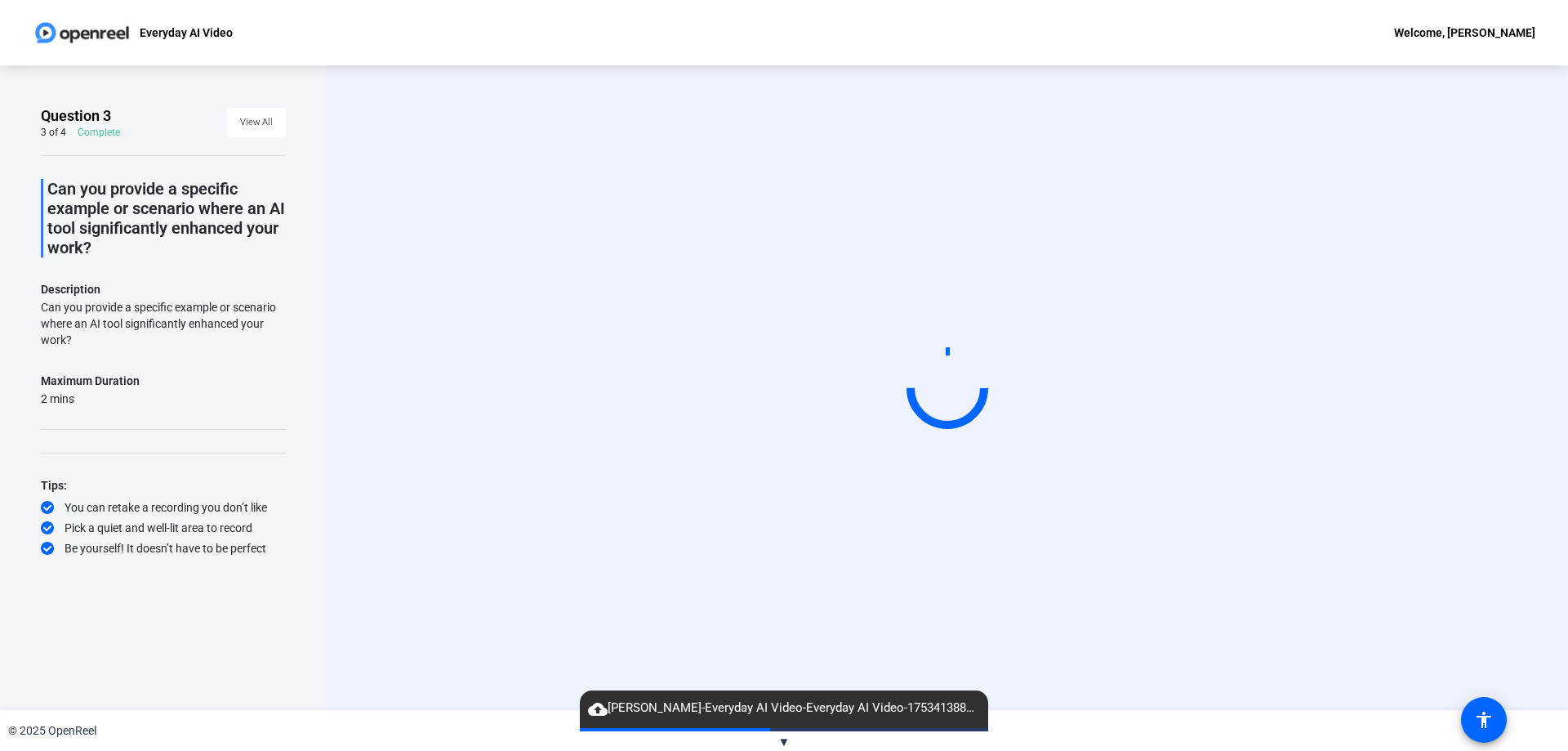 scroll, scrollTop: 0, scrollLeft: 0, axis: both 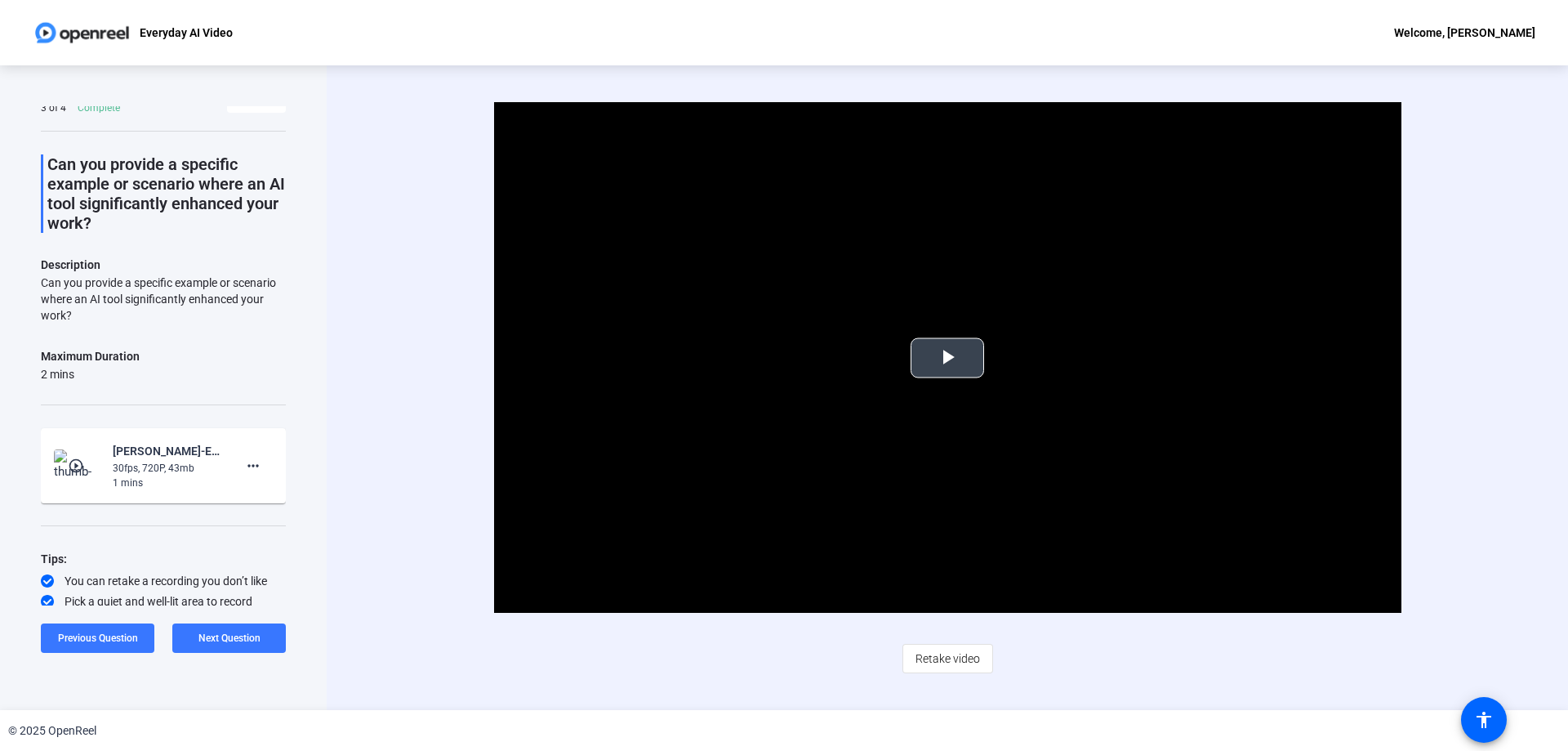 click at bounding box center (947, 358) 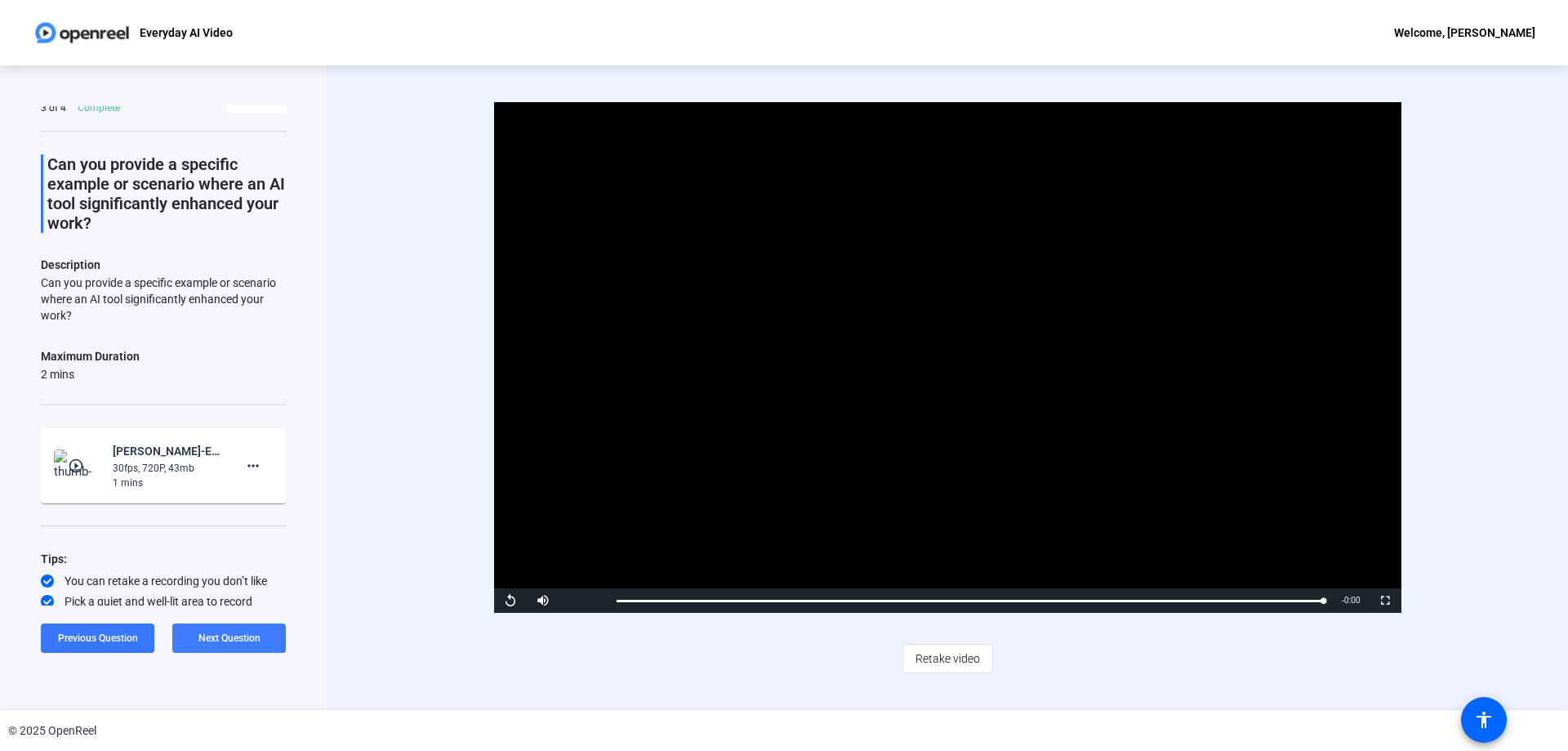 click on "Next Question" 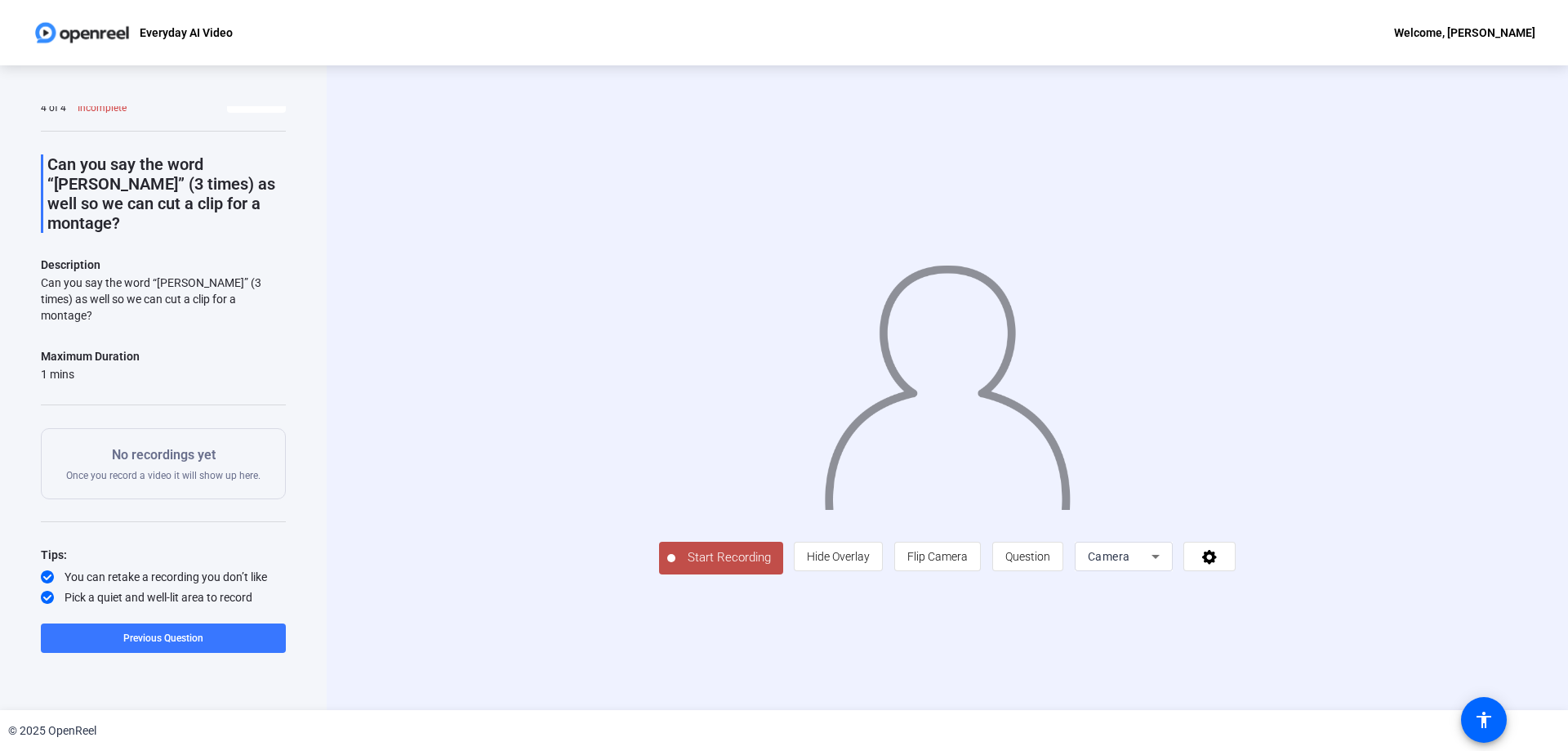 click on "Start Recording" 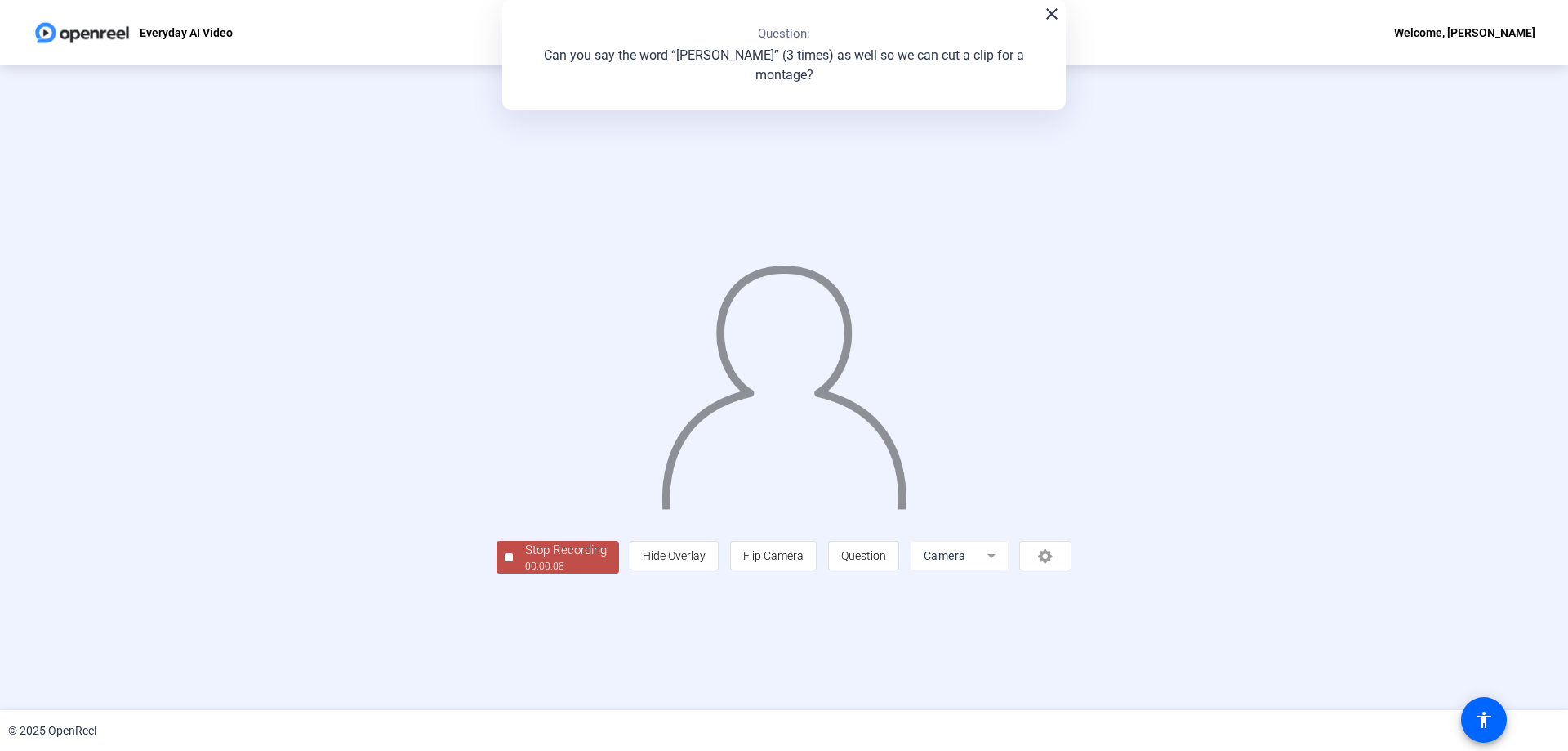 click on "00:00:08" 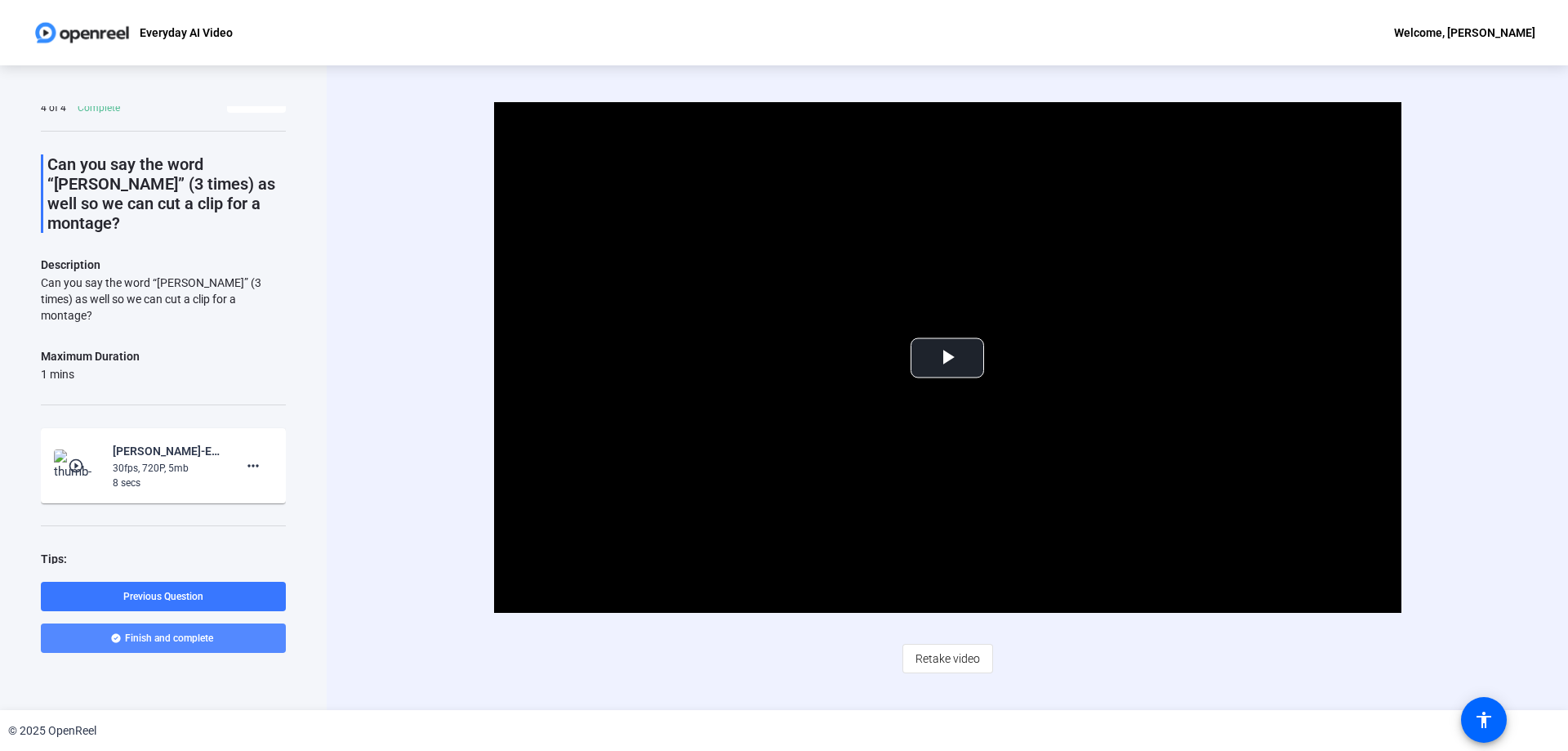click 